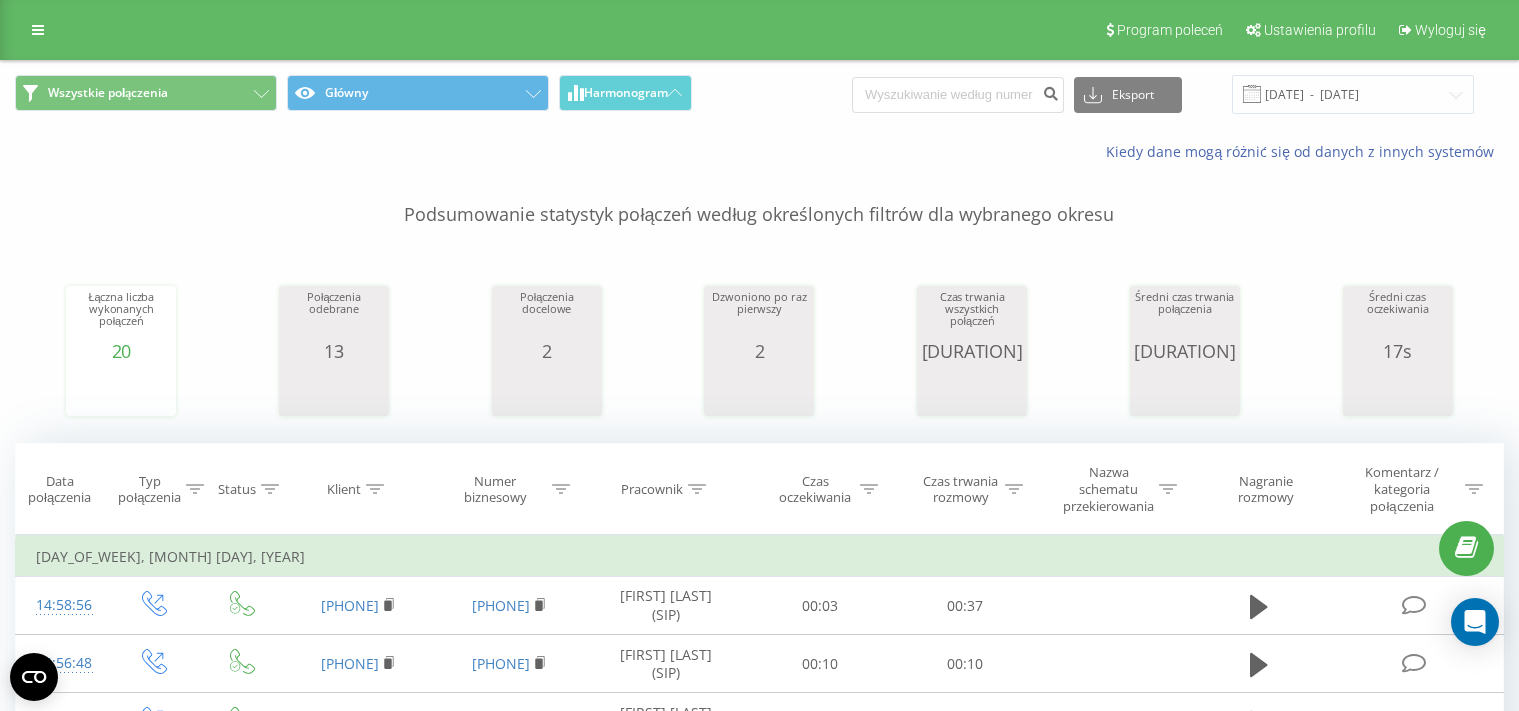scroll, scrollTop: 0, scrollLeft: 0, axis: both 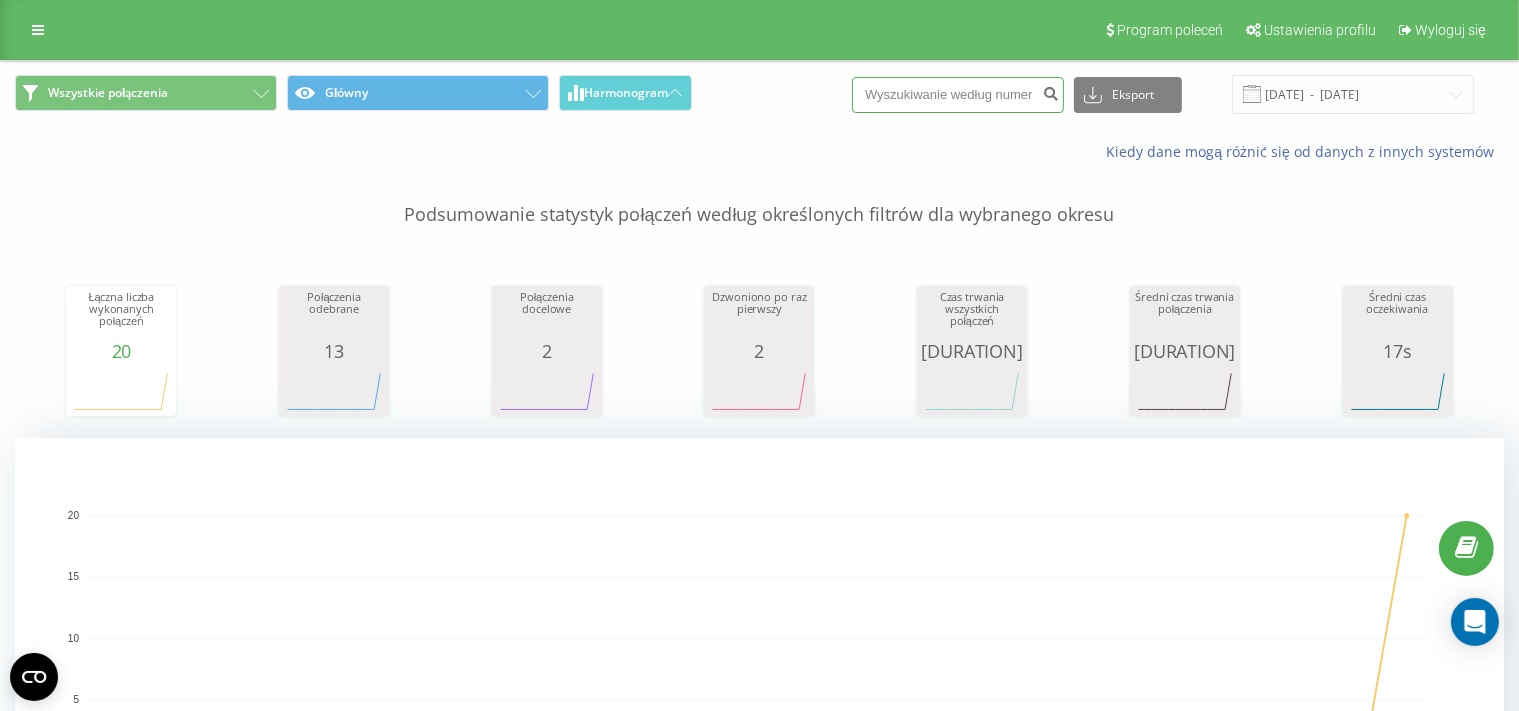 click at bounding box center [958, 95] 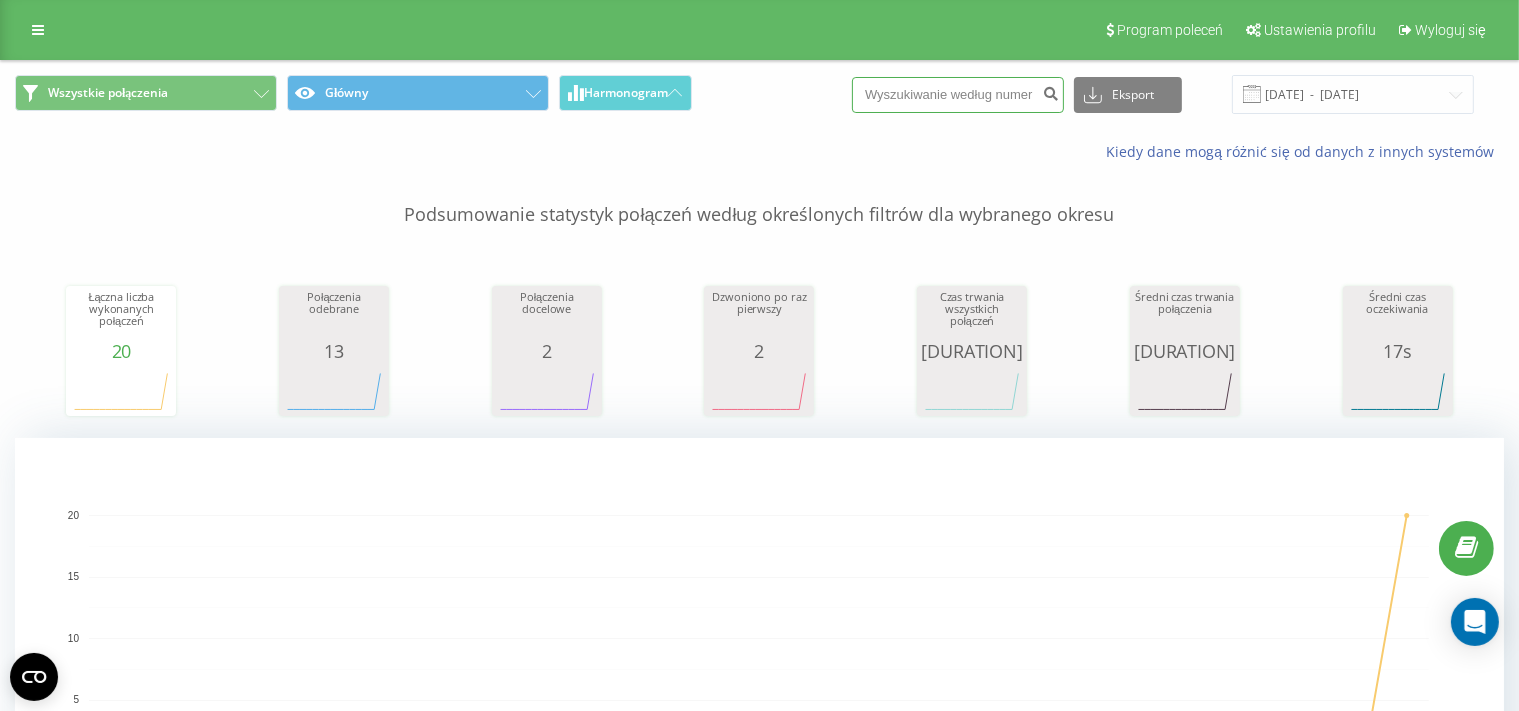paste on "600403487" 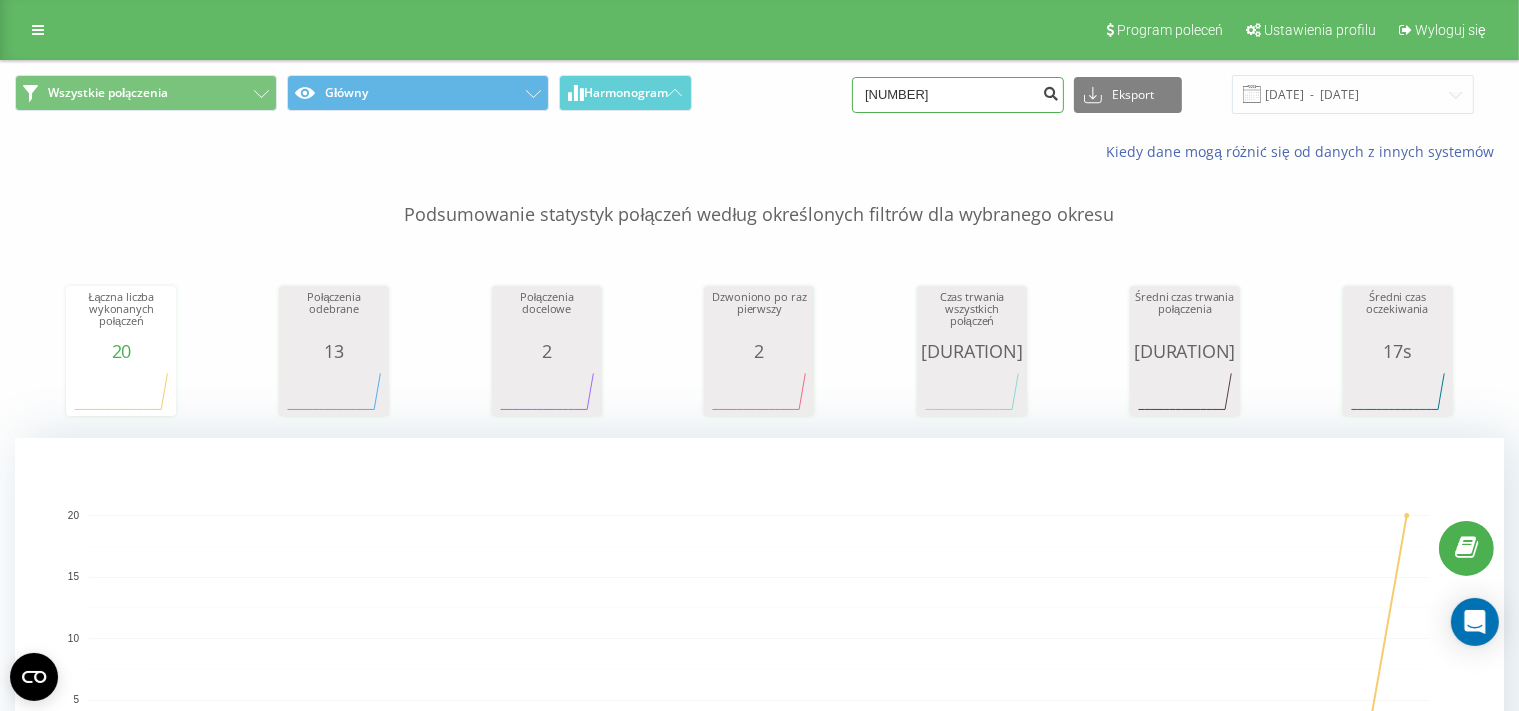 type on "600403487" 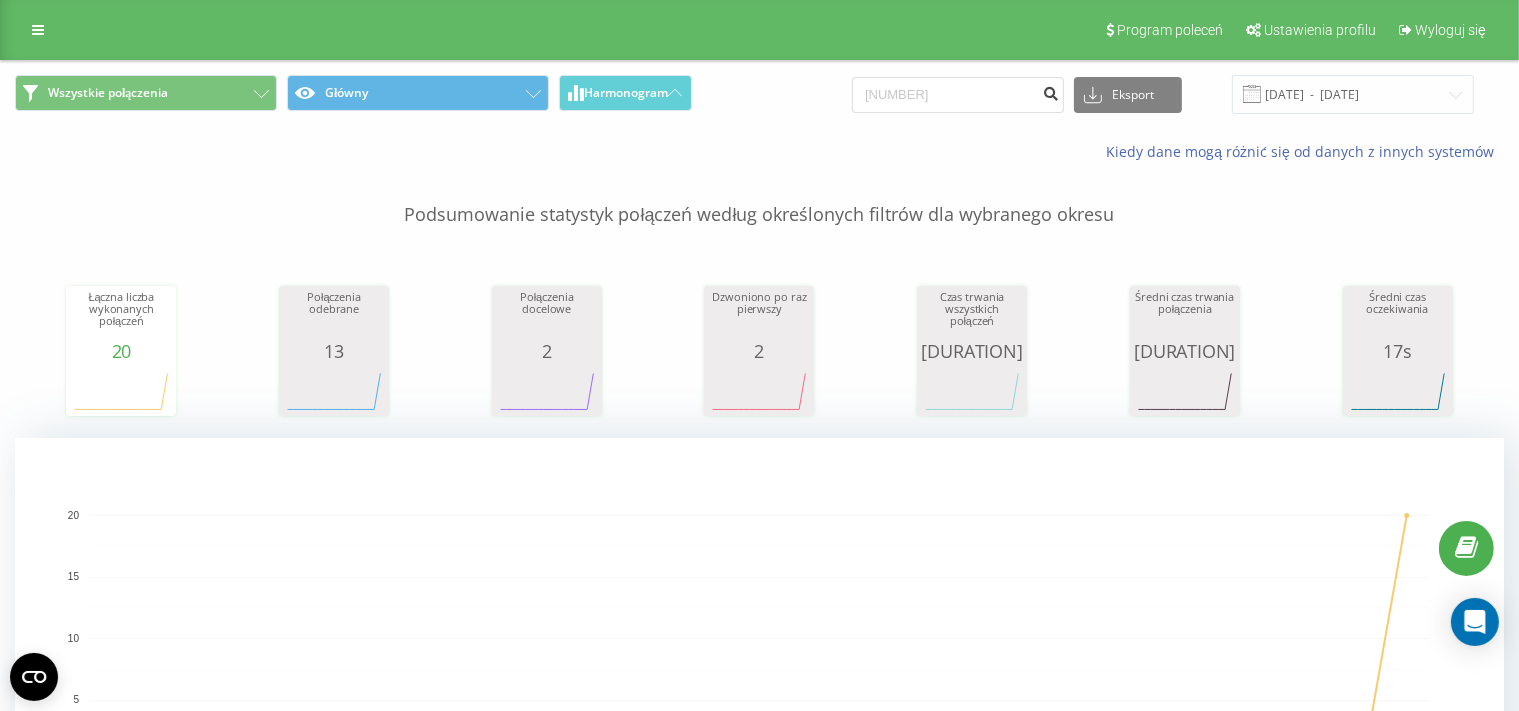 click at bounding box center [1050, 91] 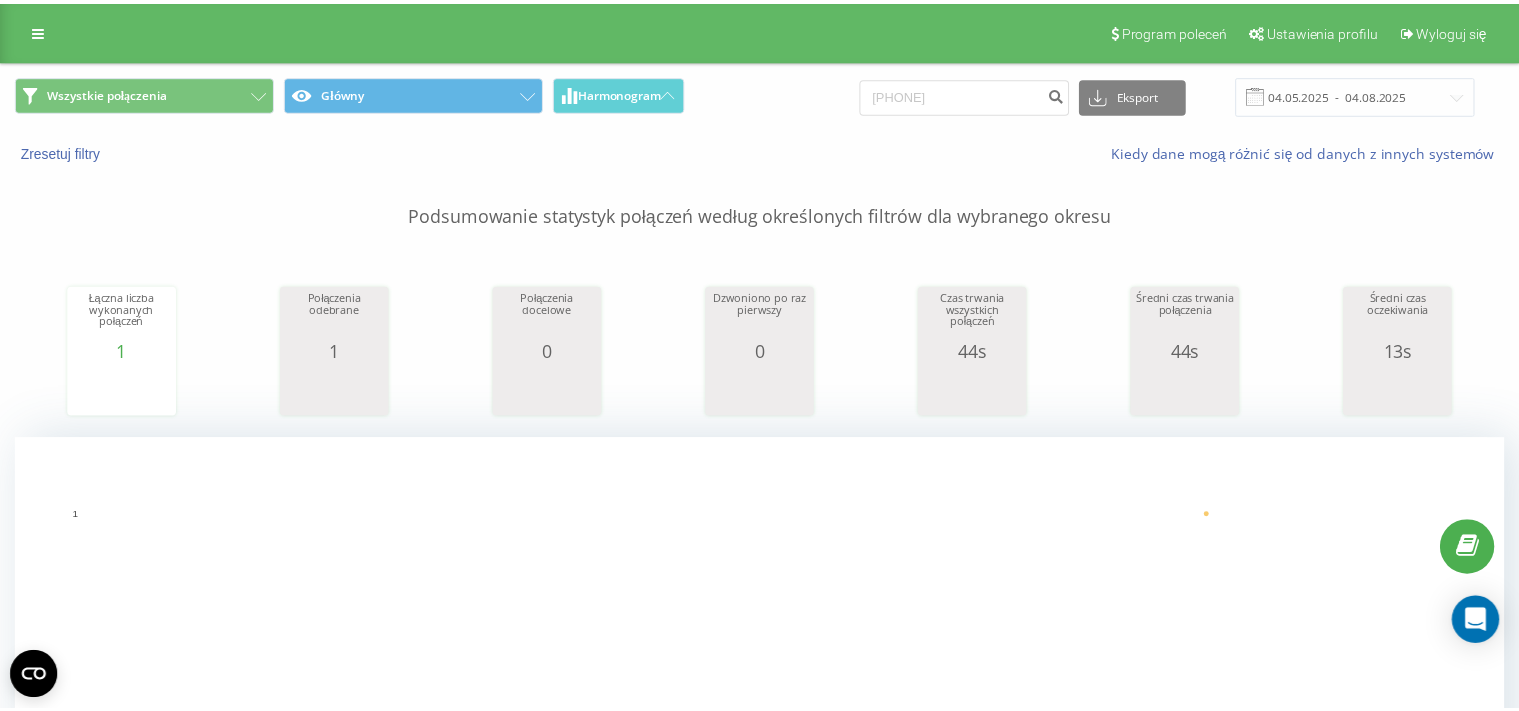 scroll, scrollTop: 0, scrollLeft: 0, axis: both 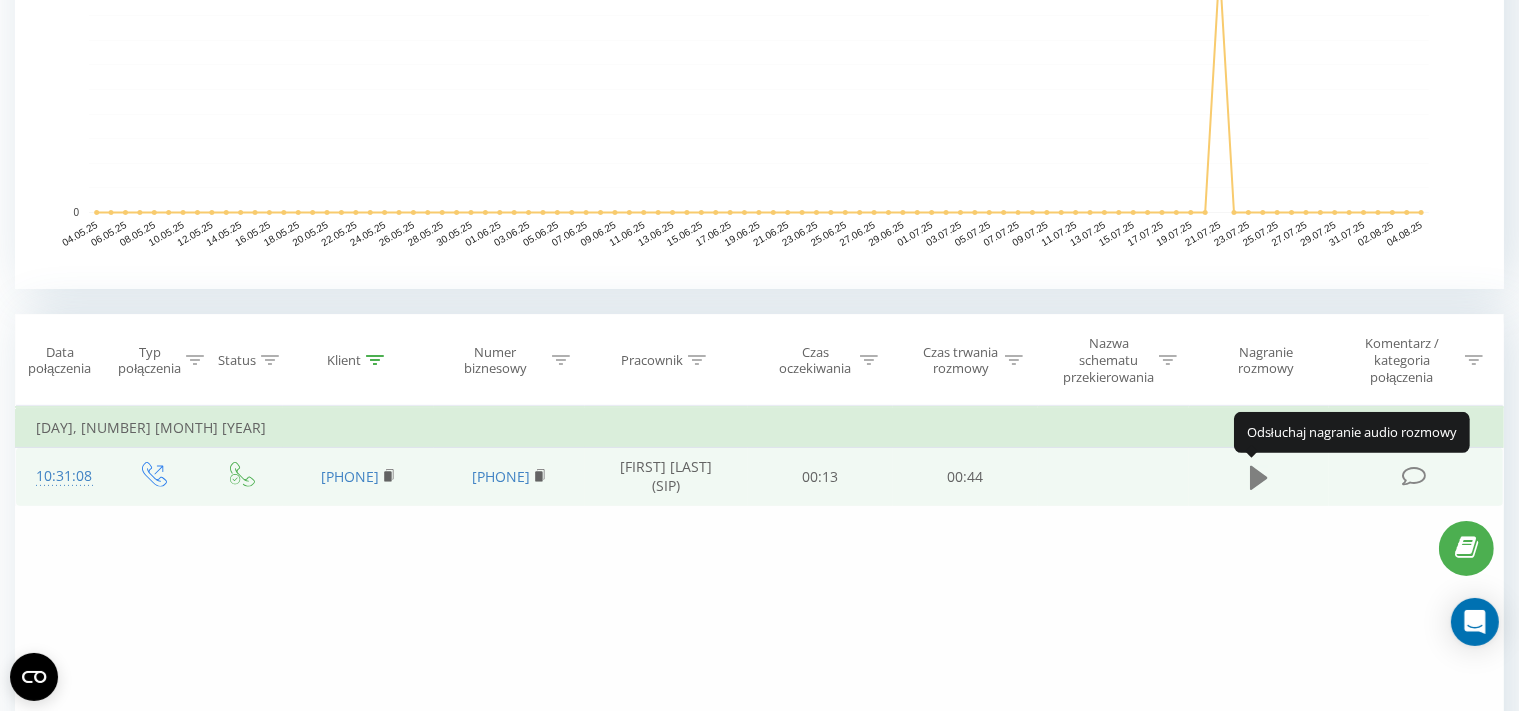 click 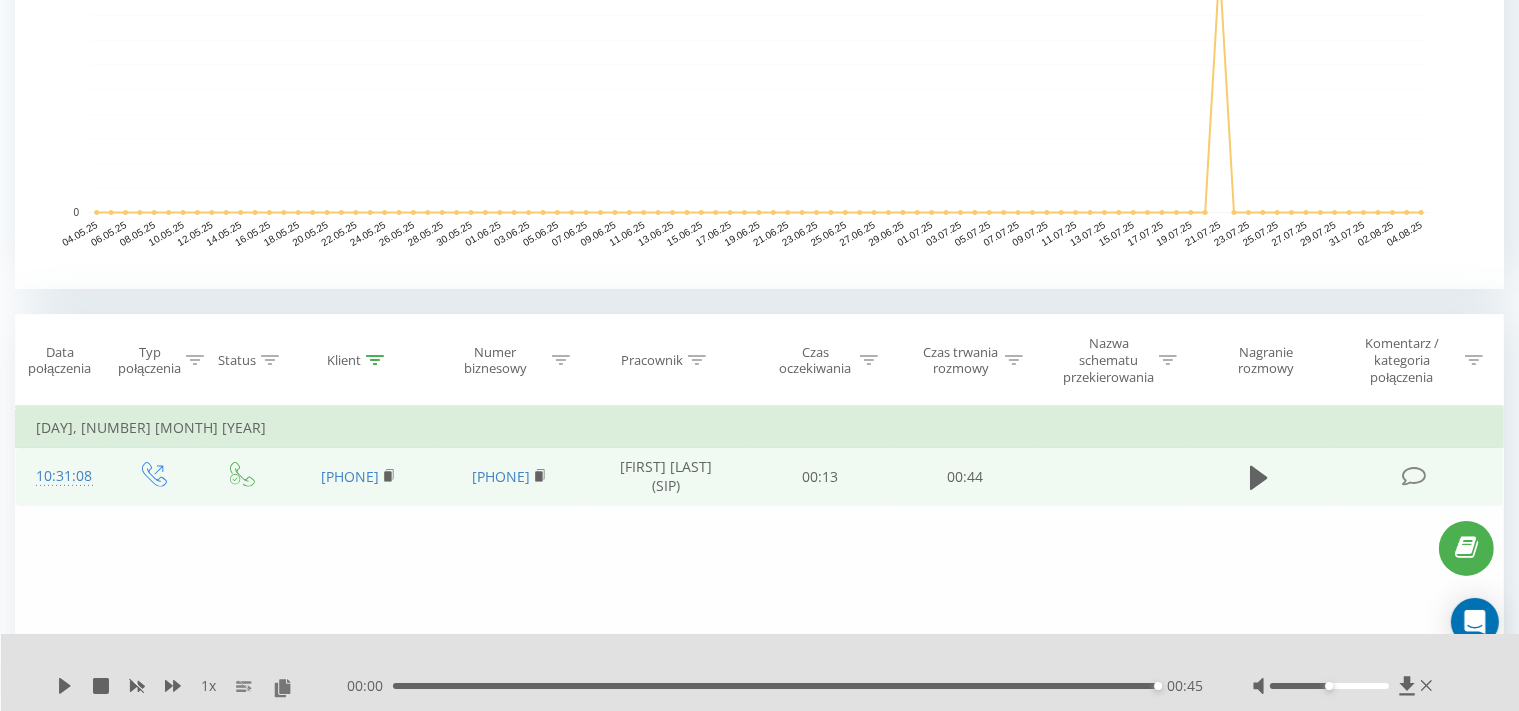 click on "600403487" at bounding box center [958, -454] 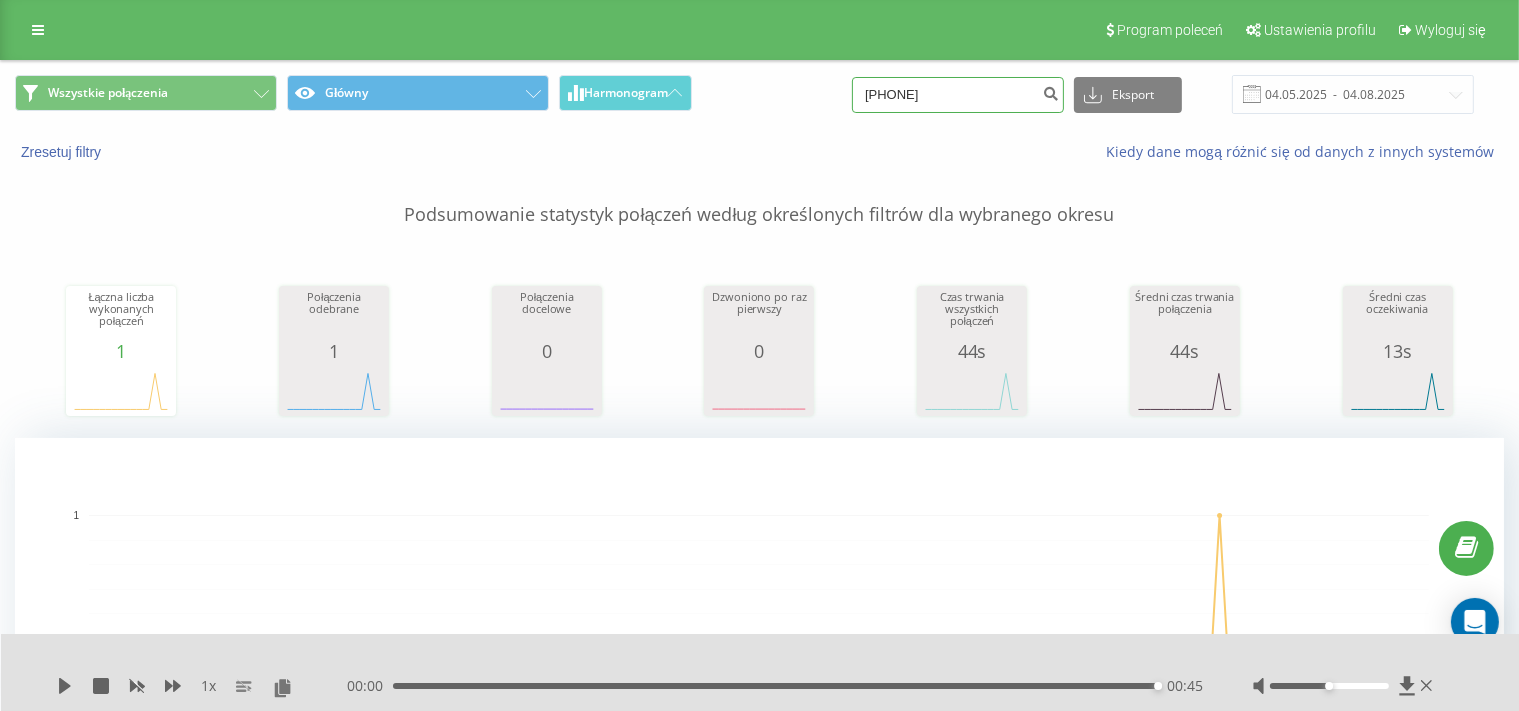 click on "600403487" at bounding box center [958, 95] 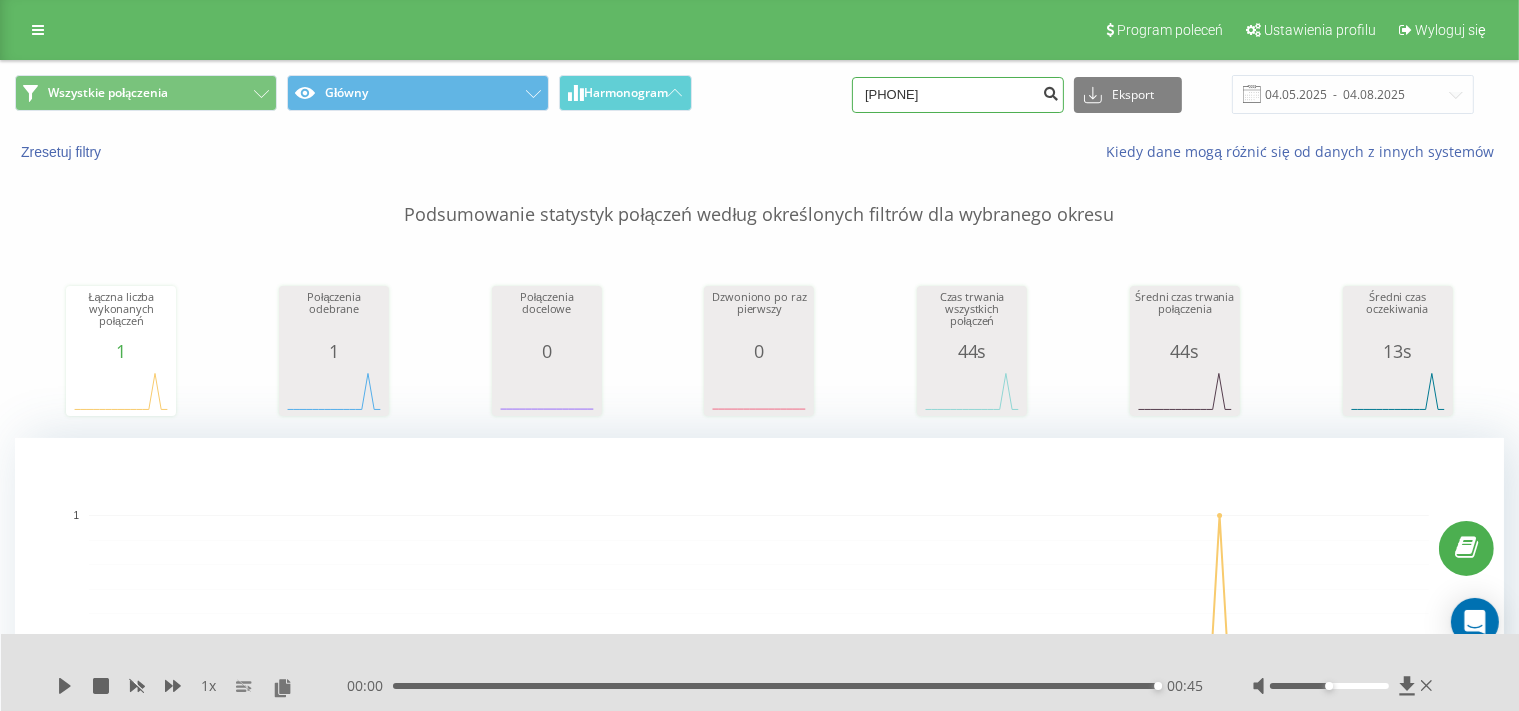 type on "[PHONE]" 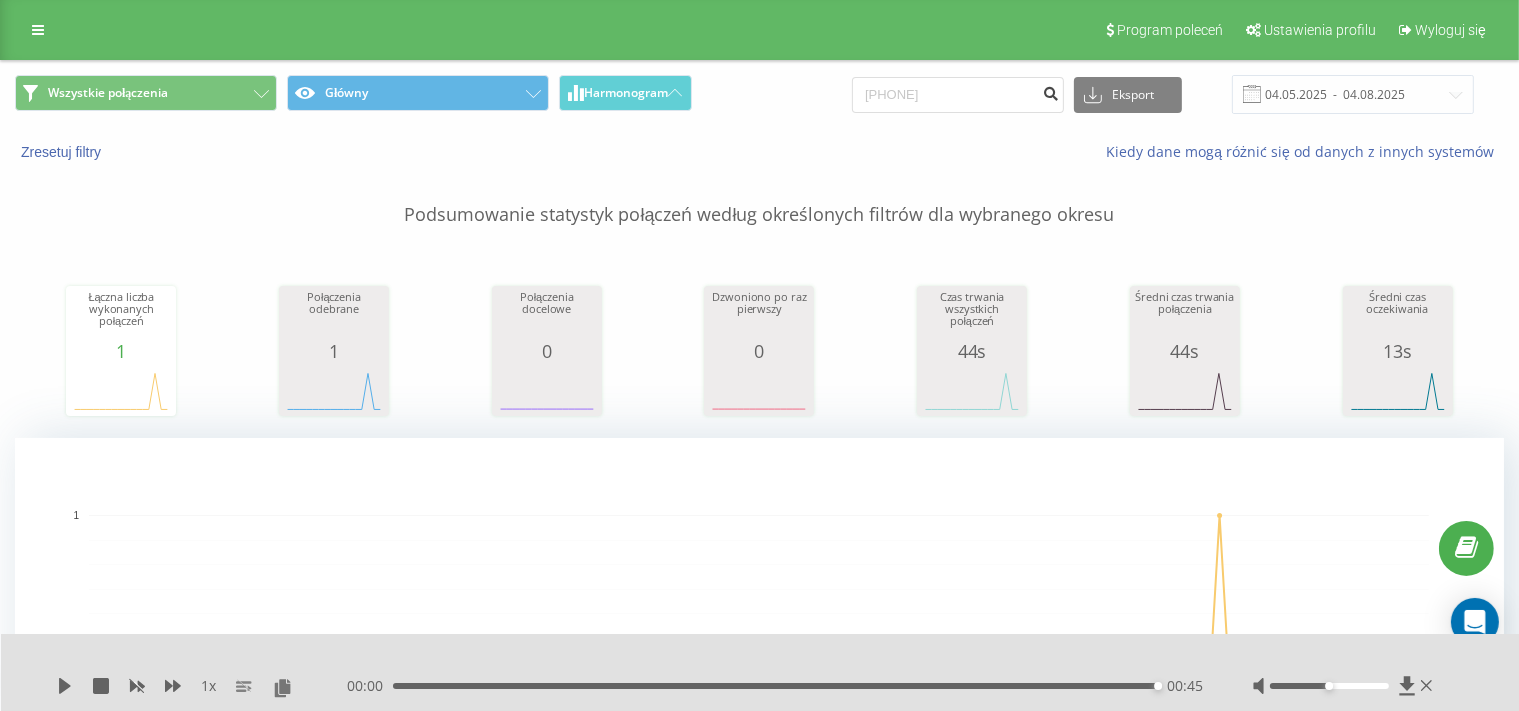 click at bounding box center (1050, 91) 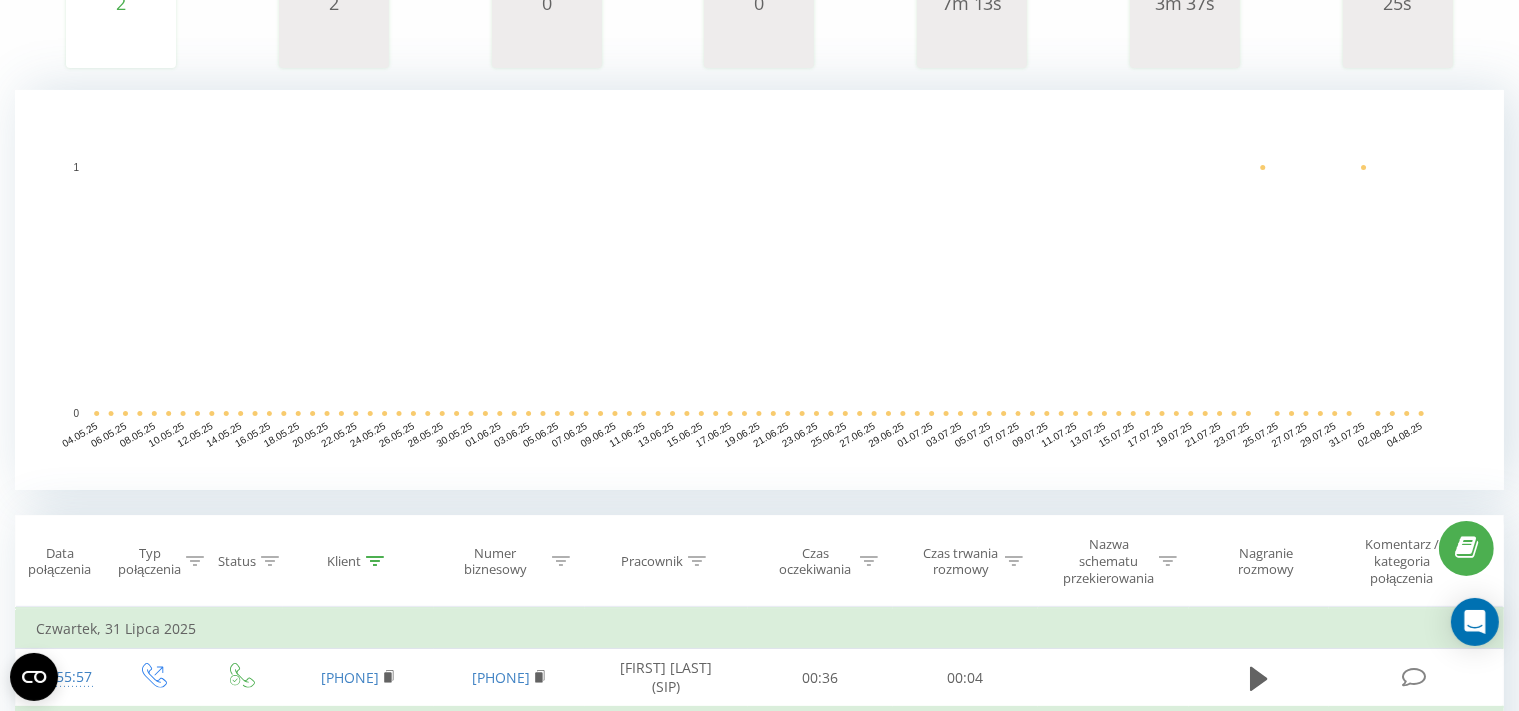 scroll, scrollTop: 348, scrollLeft: 0, axis: vertical 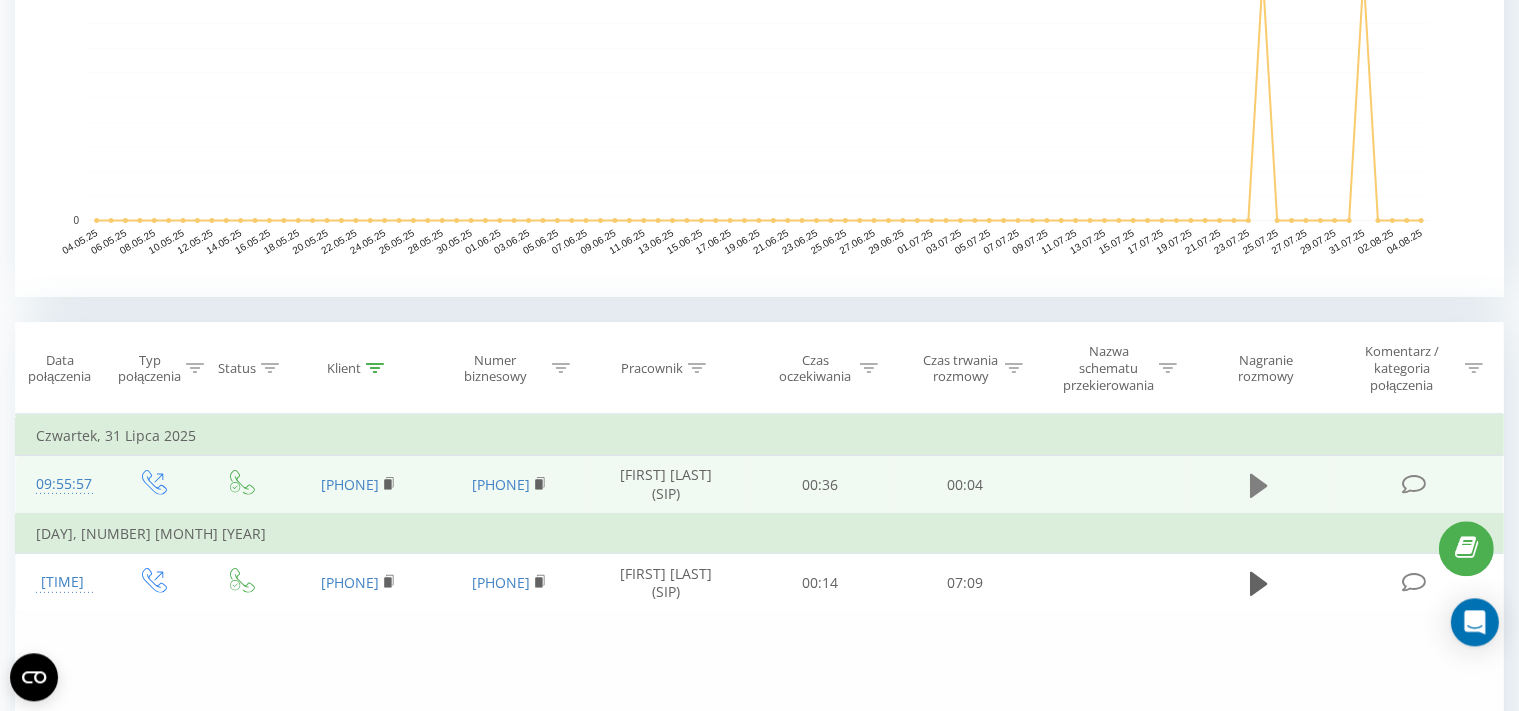 click 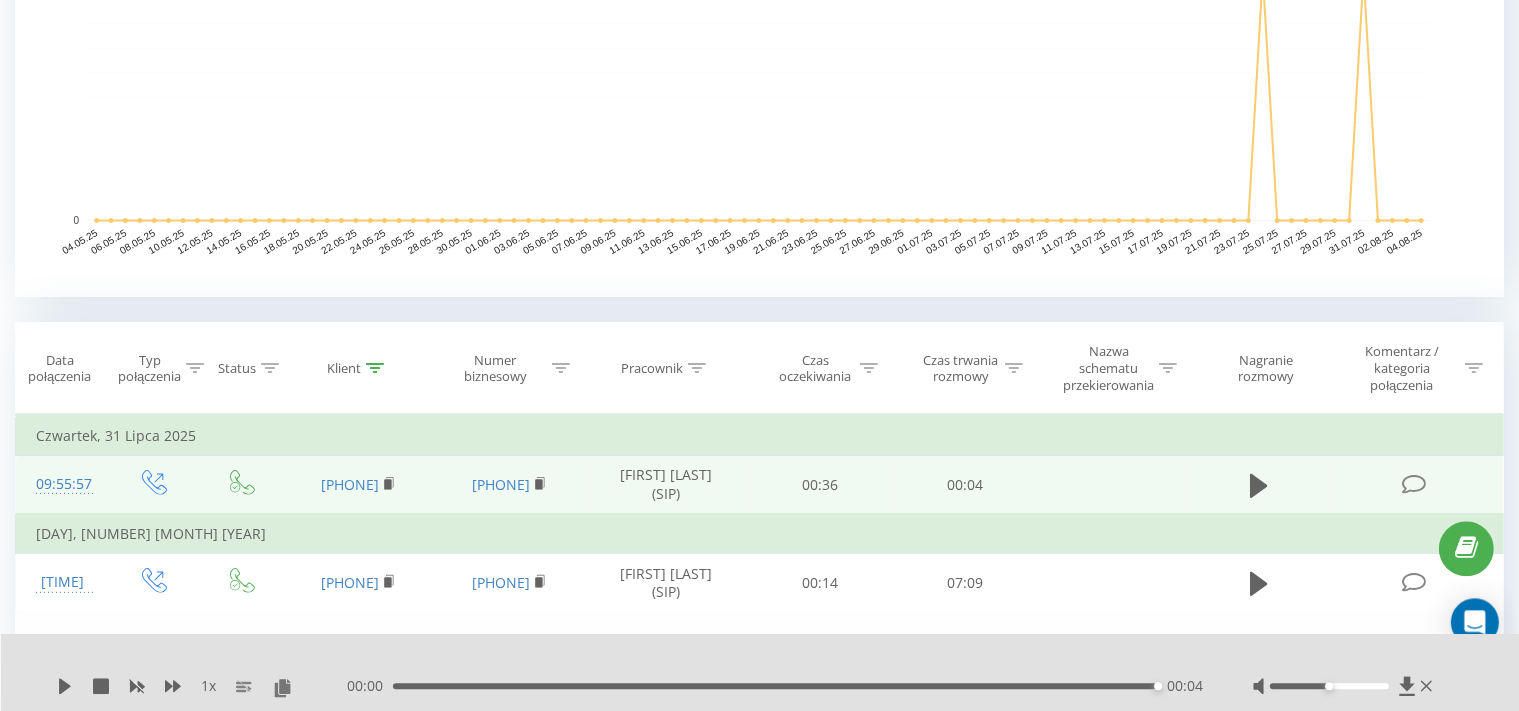 scroll, scrollTop: 0, scrollLeft: 0, axis: both 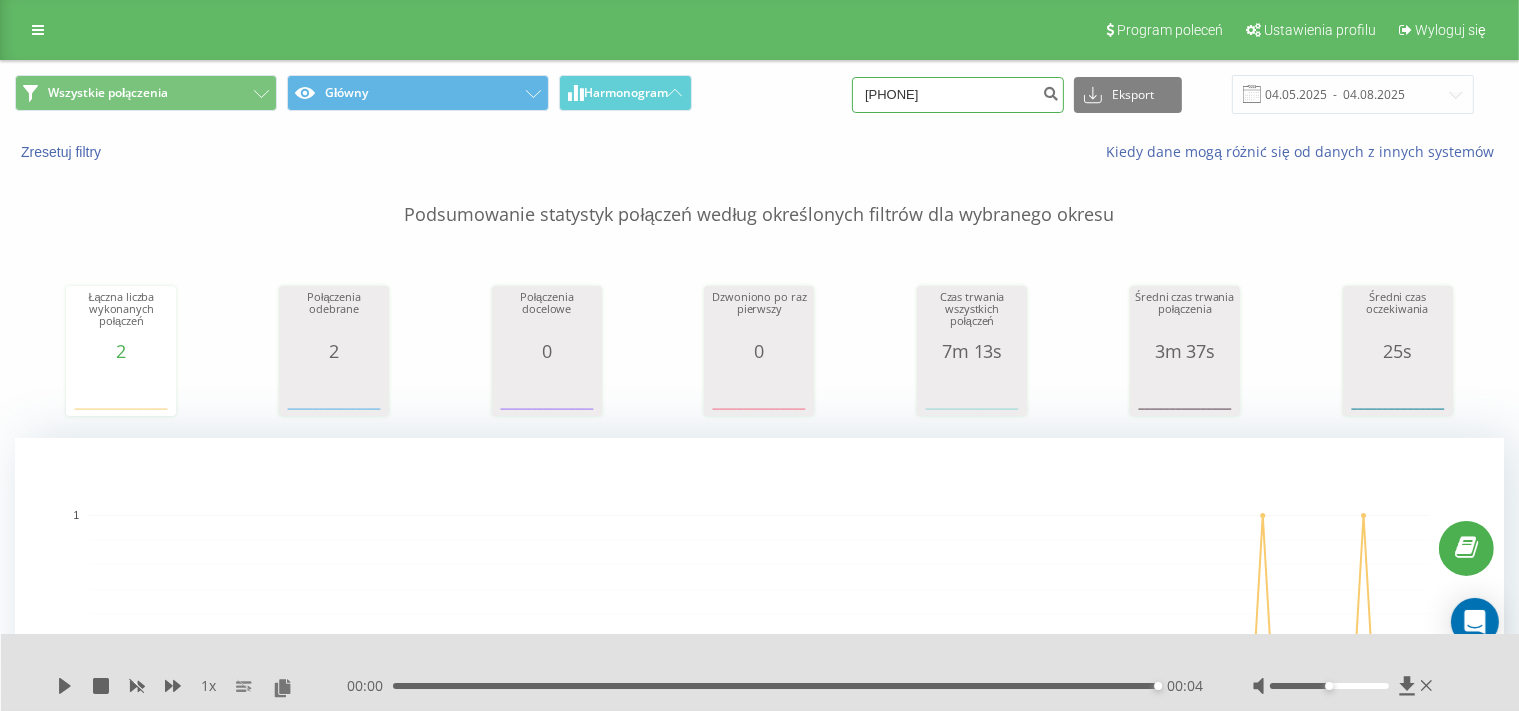 click on "[PHONE]" at bounding box center [958, 95] 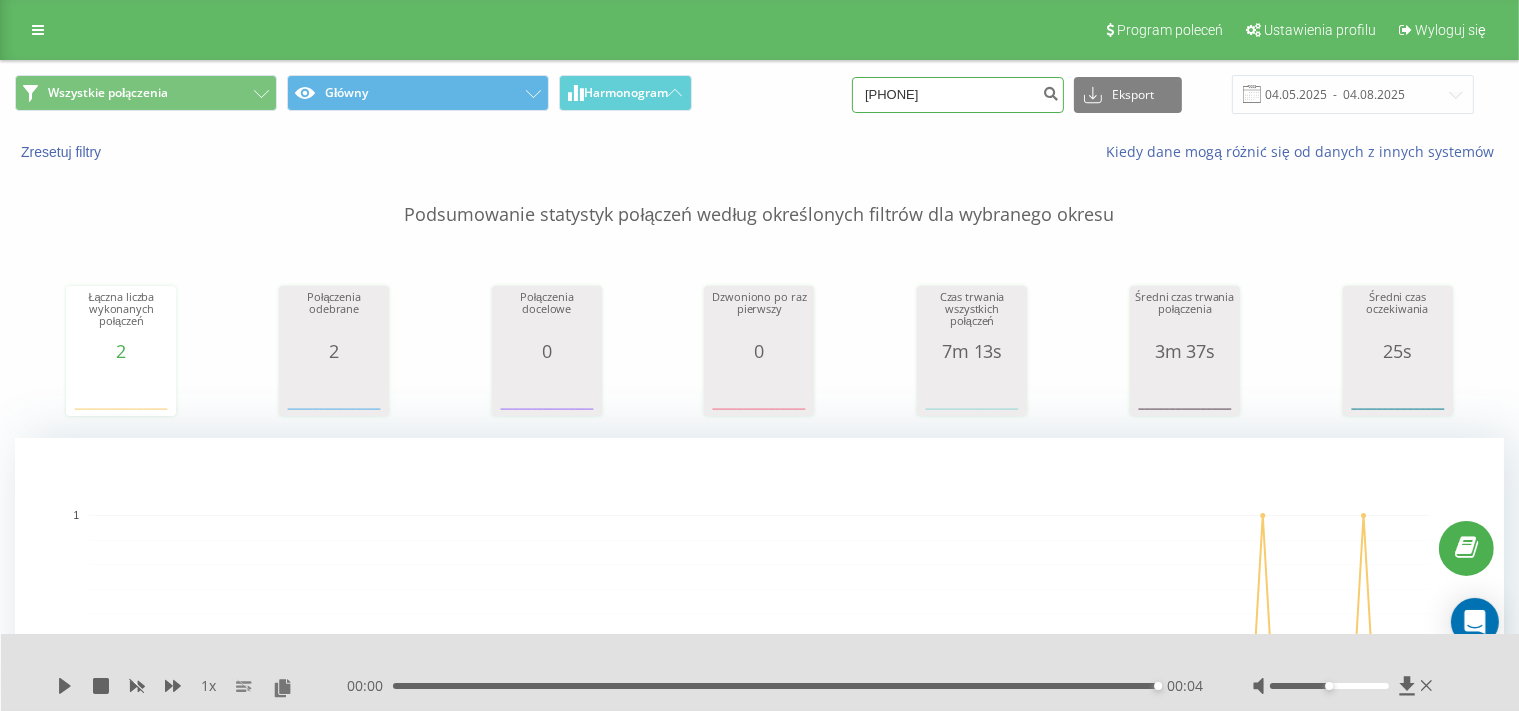 paste on "667446490" 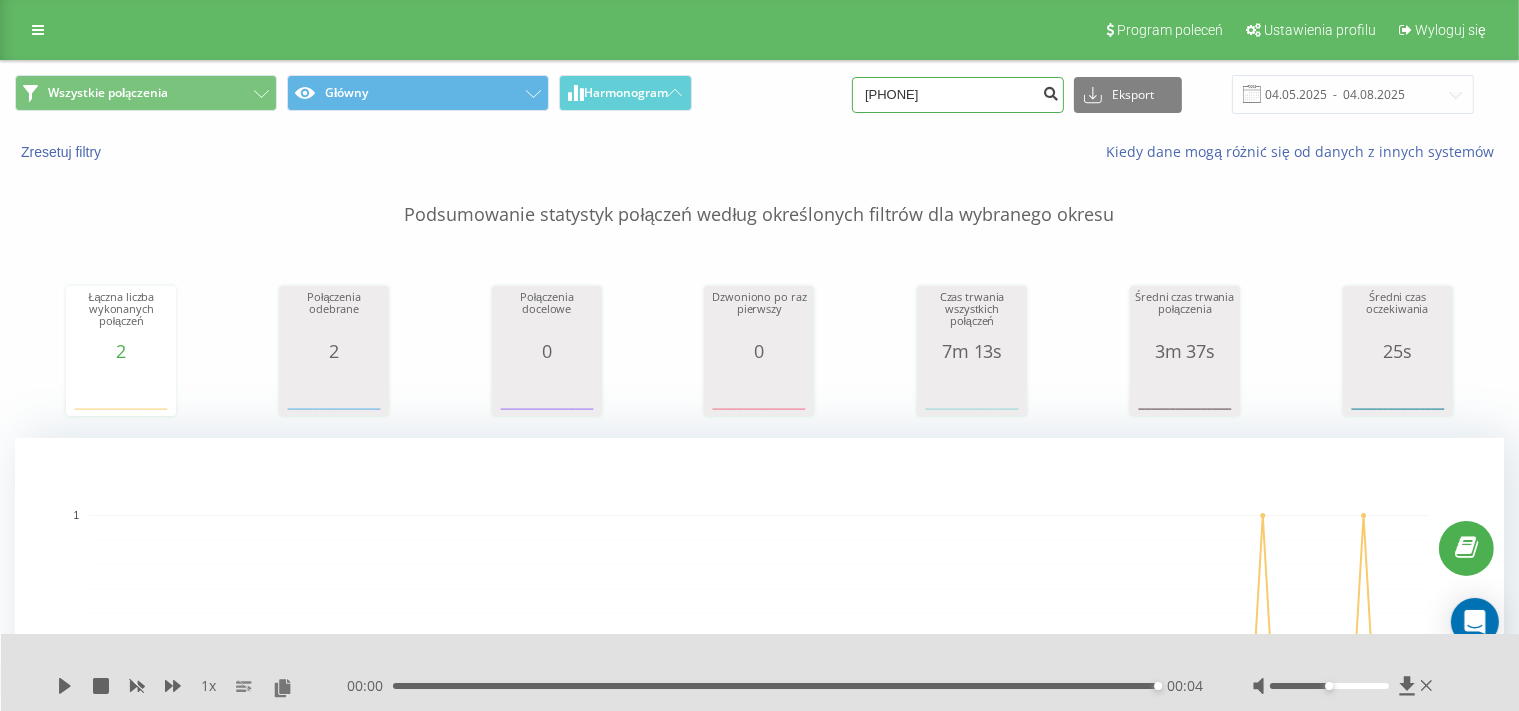 type on "667446490" 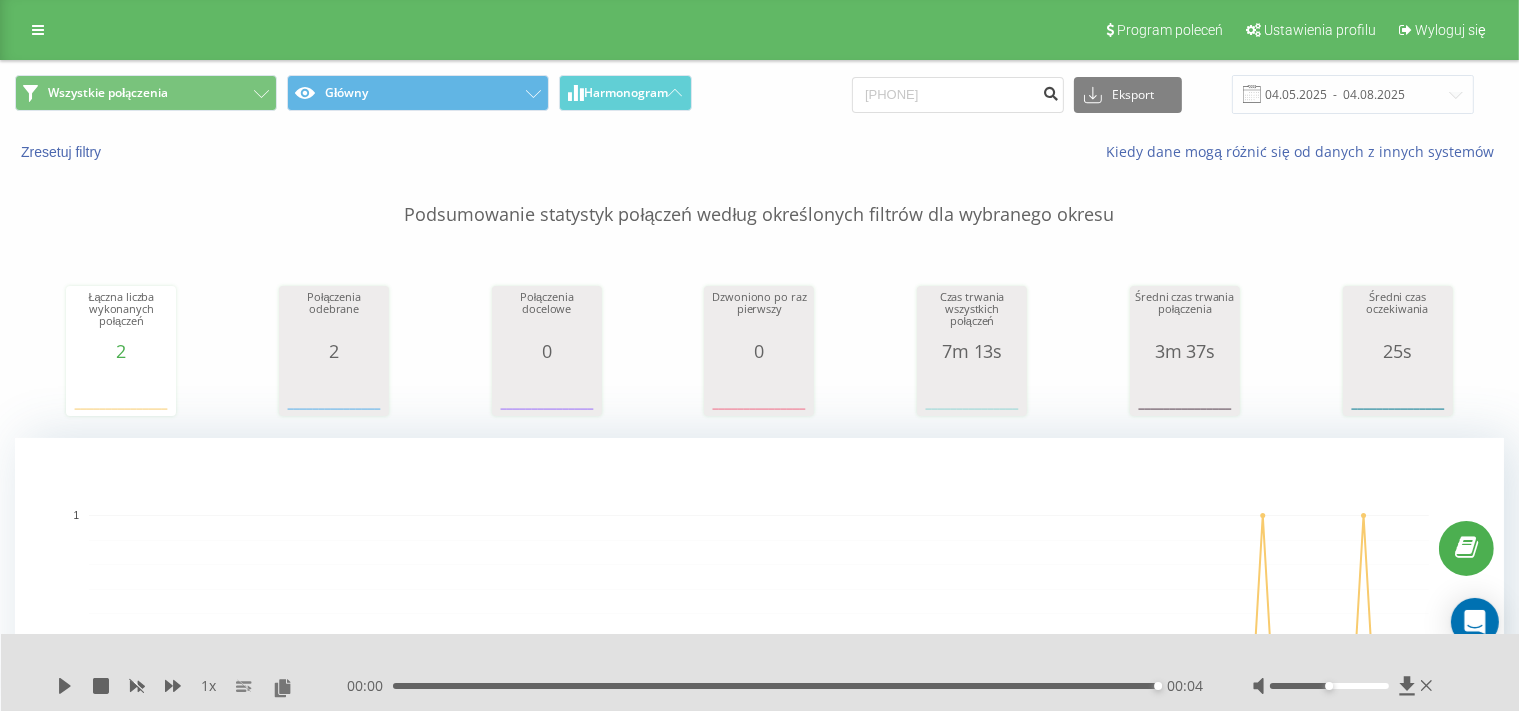 click at bounding box center [1050, 91] 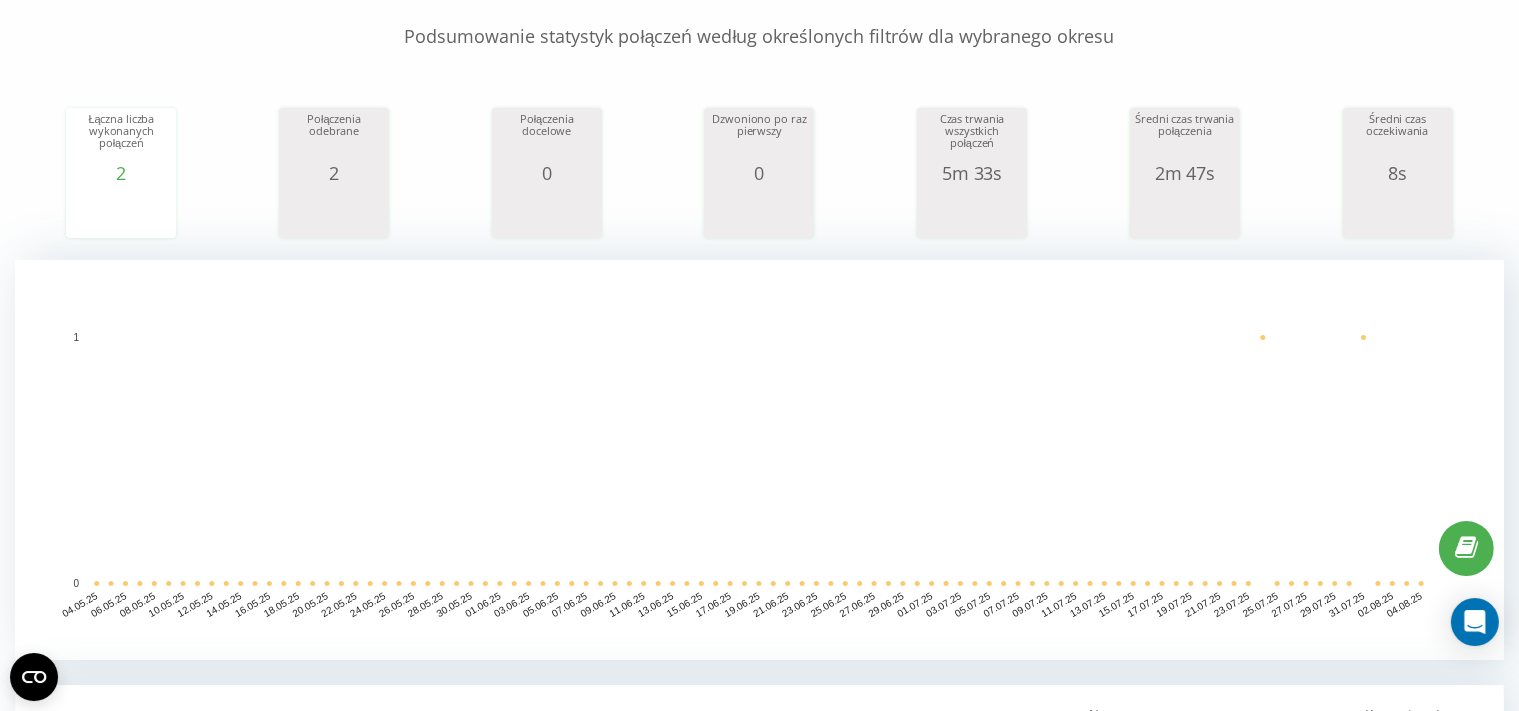 scroll, scrollTop: 348, scrollLeft: 0, axis: vertical 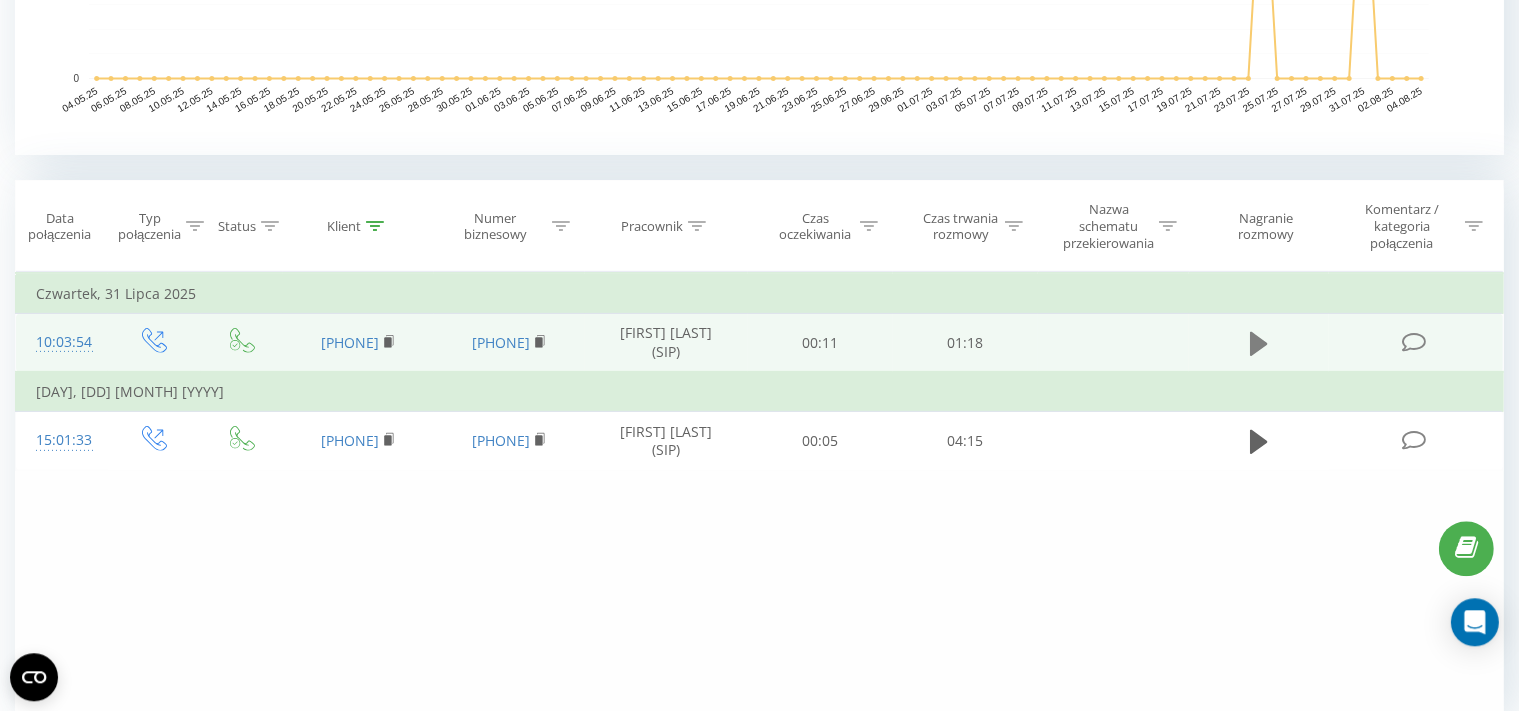 click 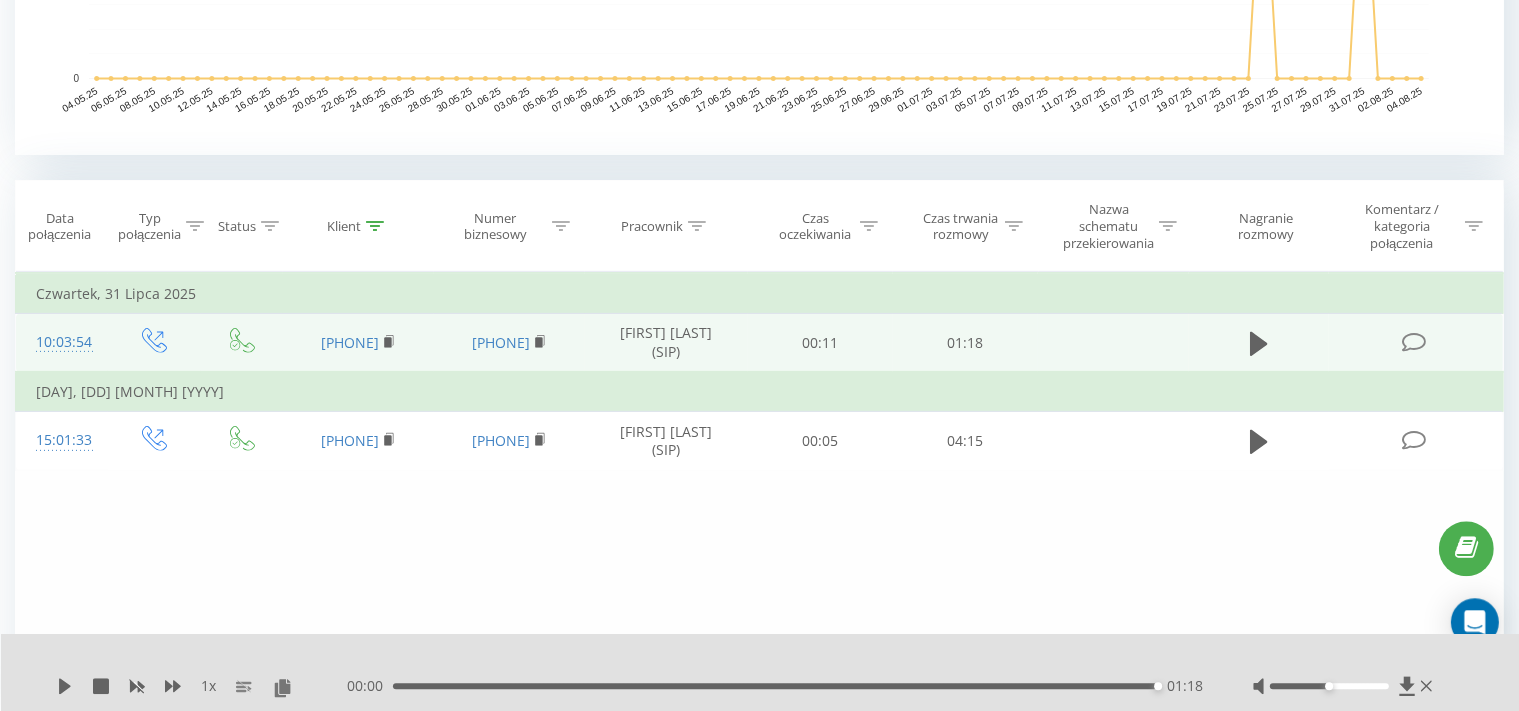 scroll, scrollTop: 0, scrollLeft: 0, axis: both 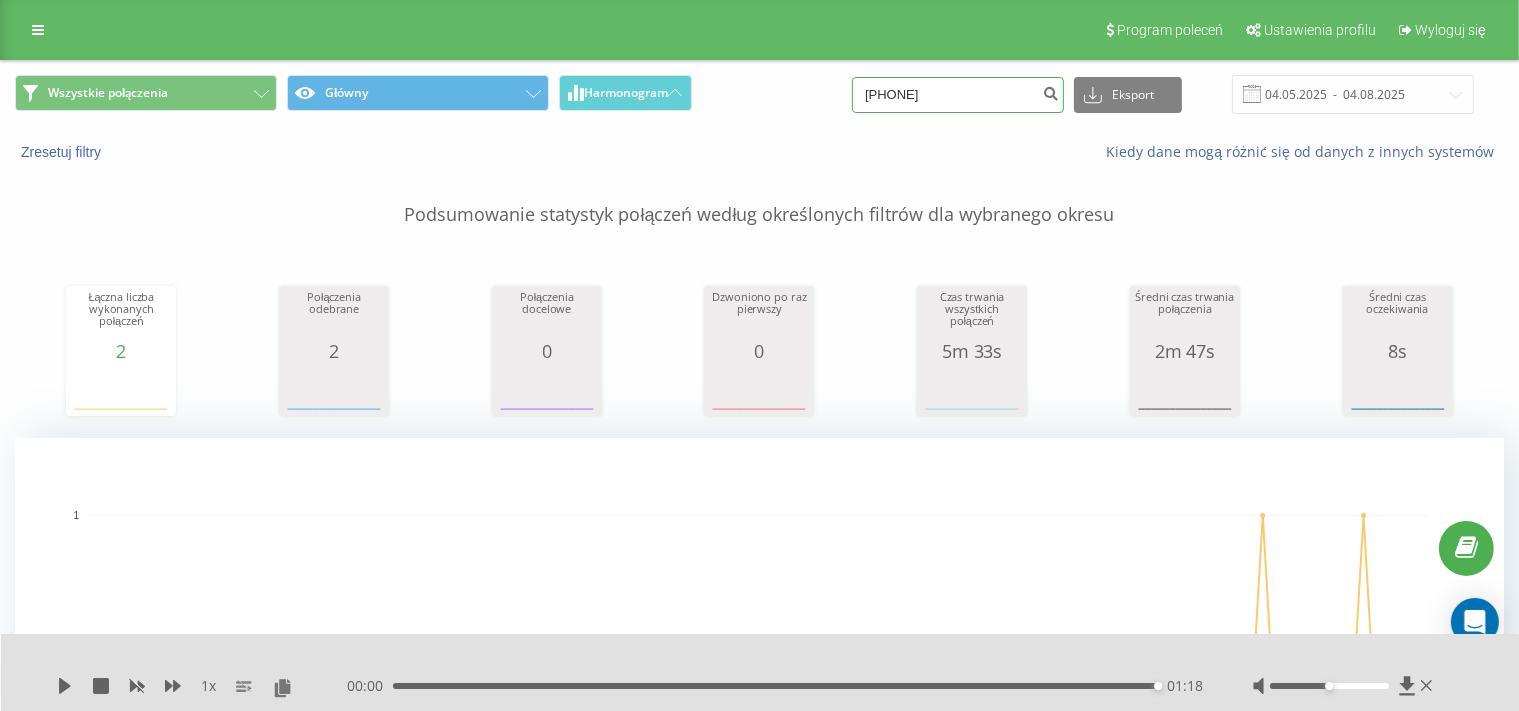 click on "667446490" at bounding box center [958, 95] 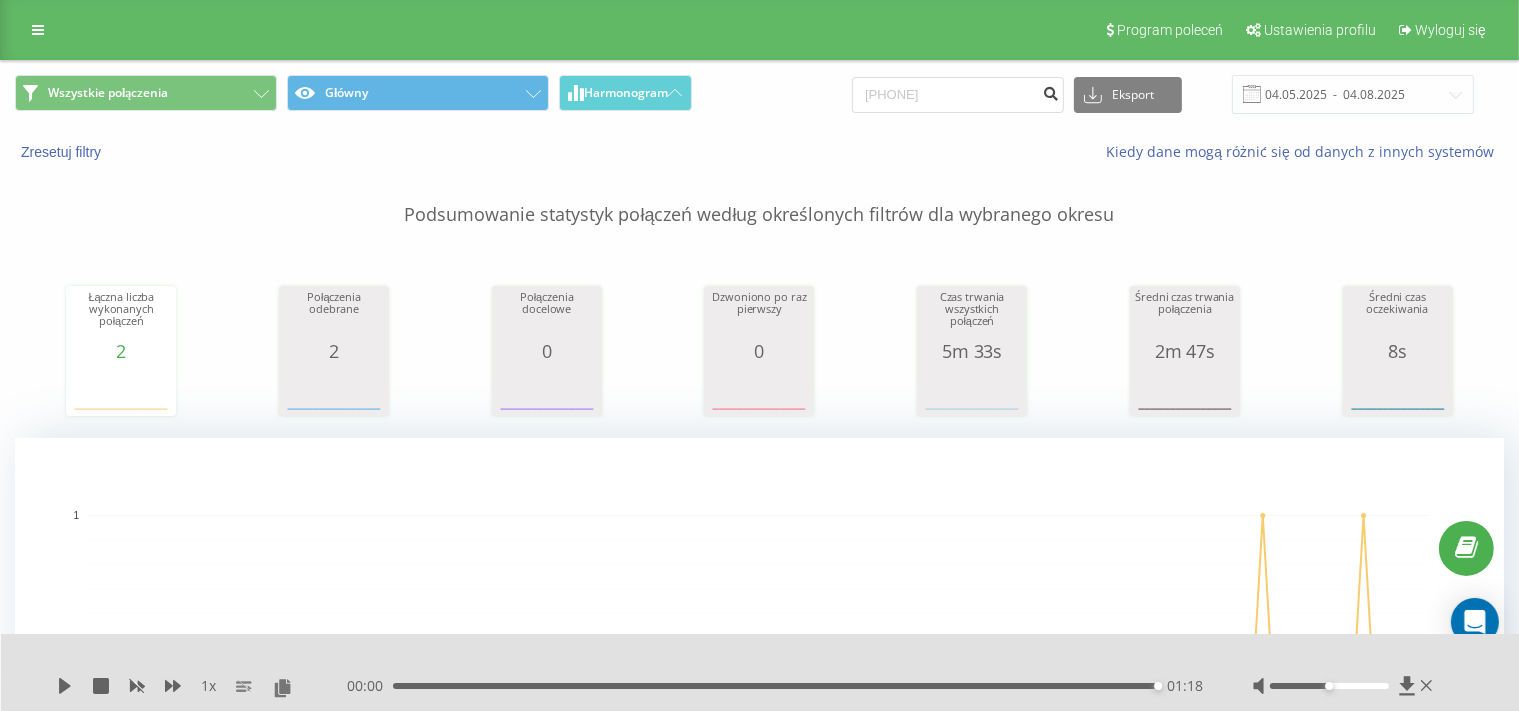 click at bounding box center [1050, 91] 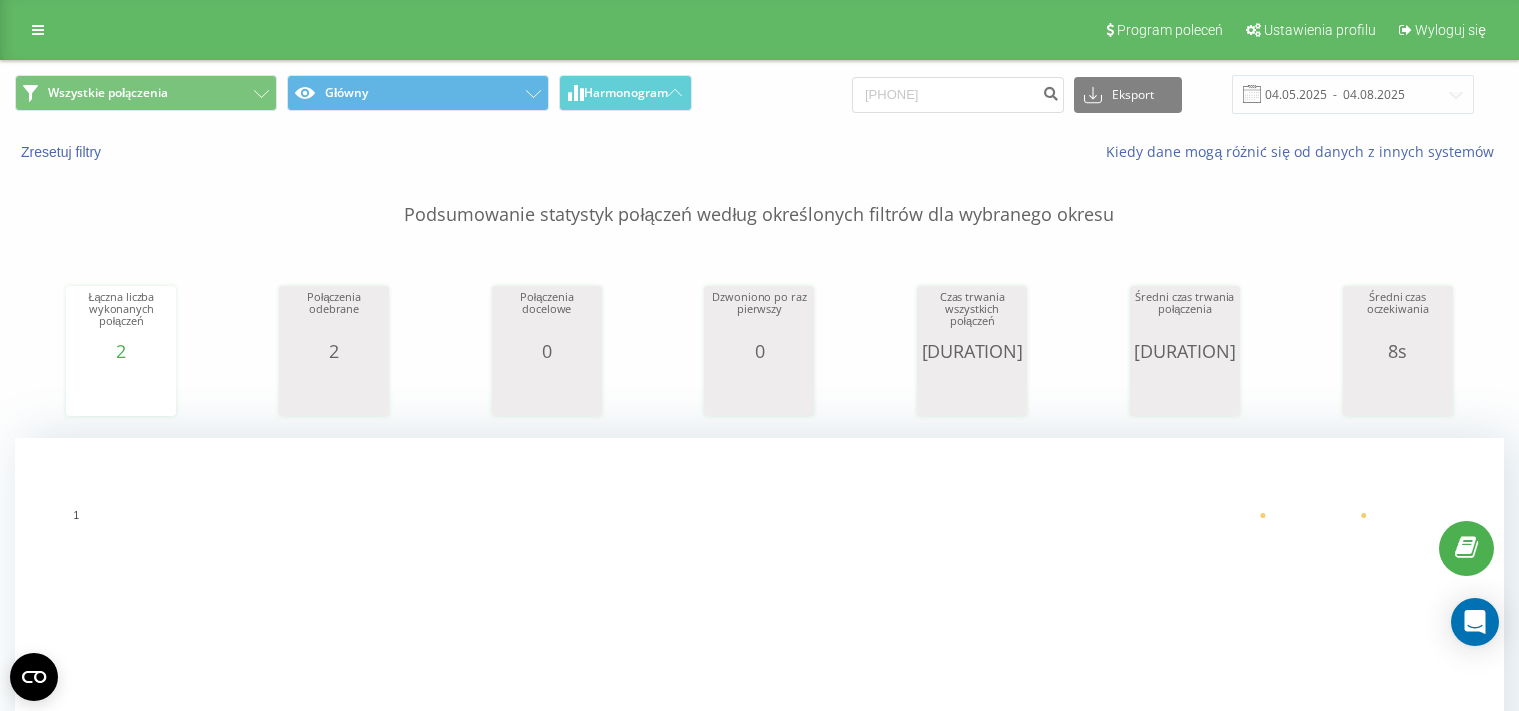 scroll, scrollTop: 0, scrollLeft: 0, axis: both 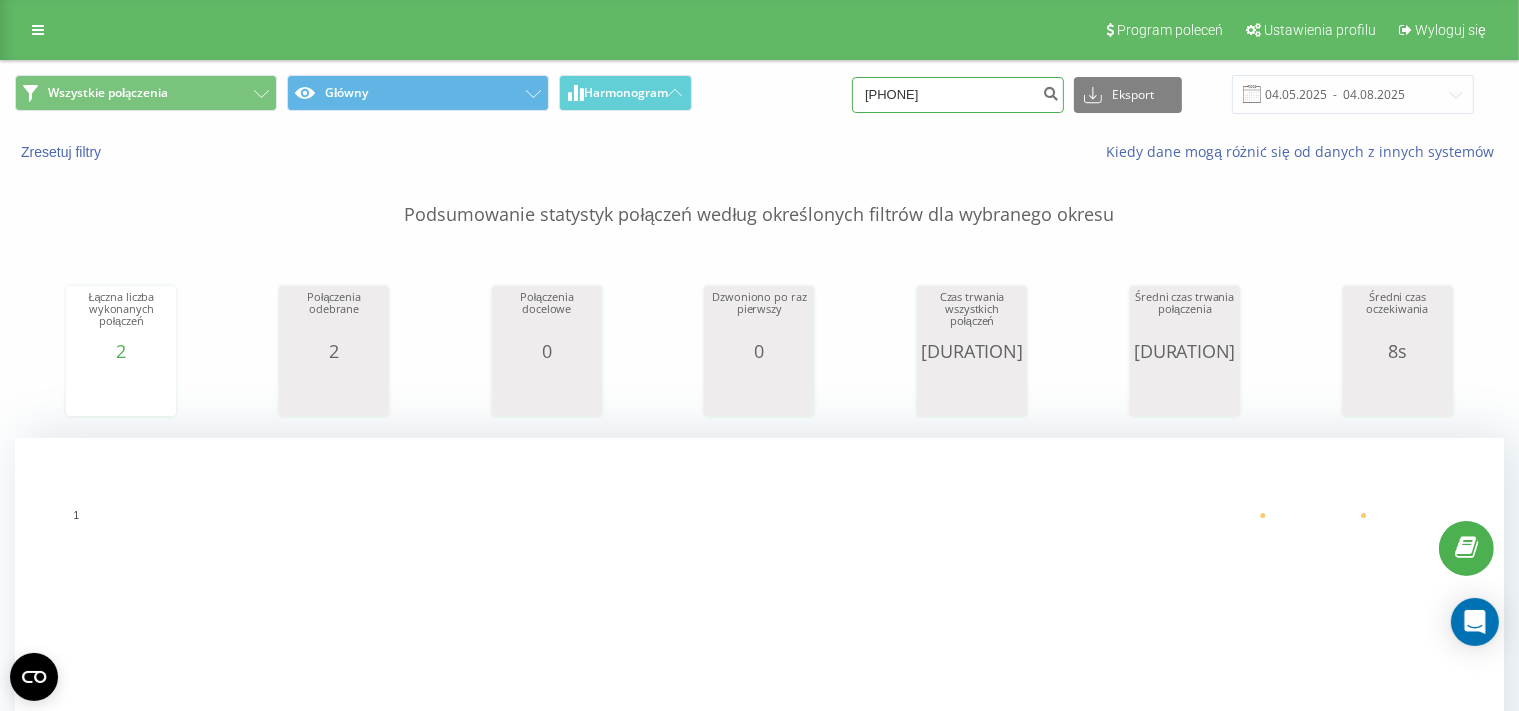 click on "667446490" at bounding box center (958, 95) 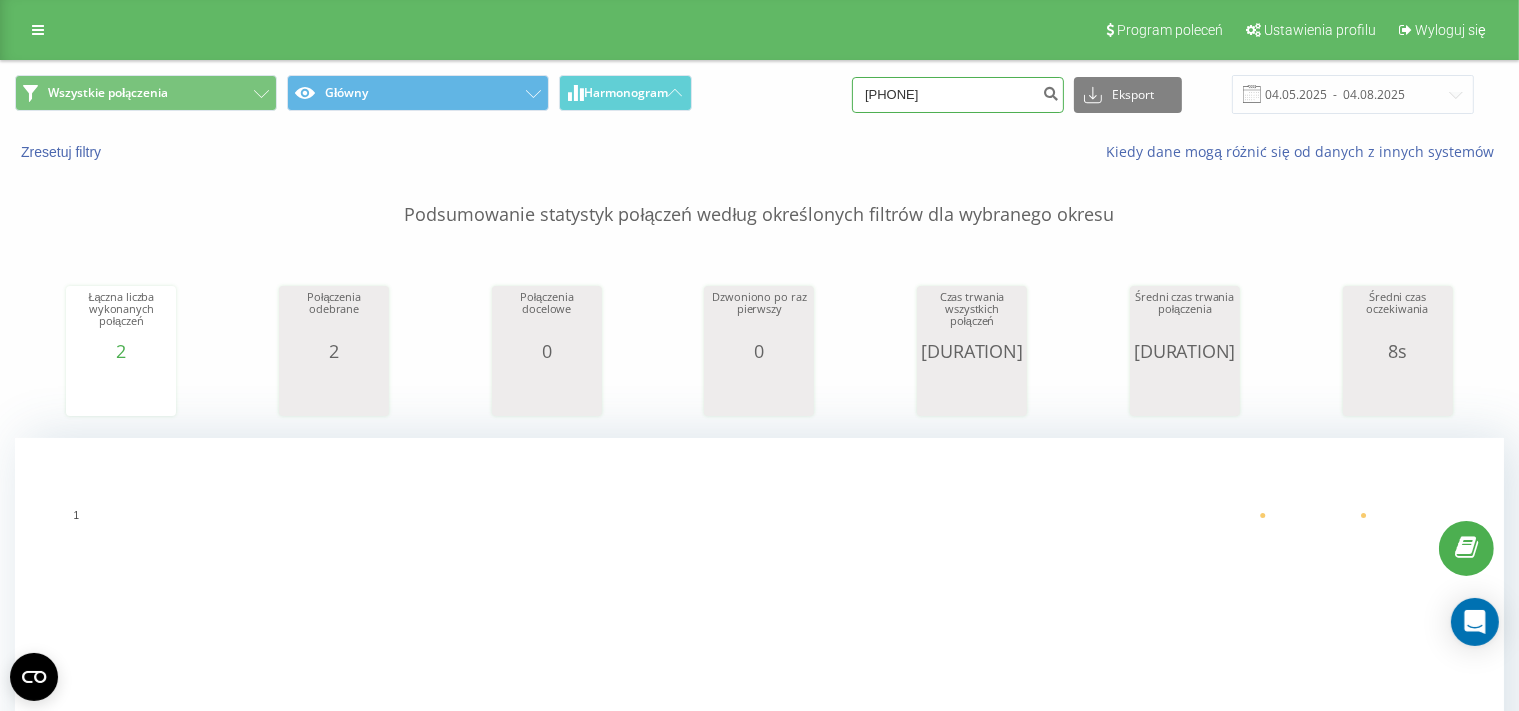 click on "667446490" at bounding box center (958, 95) 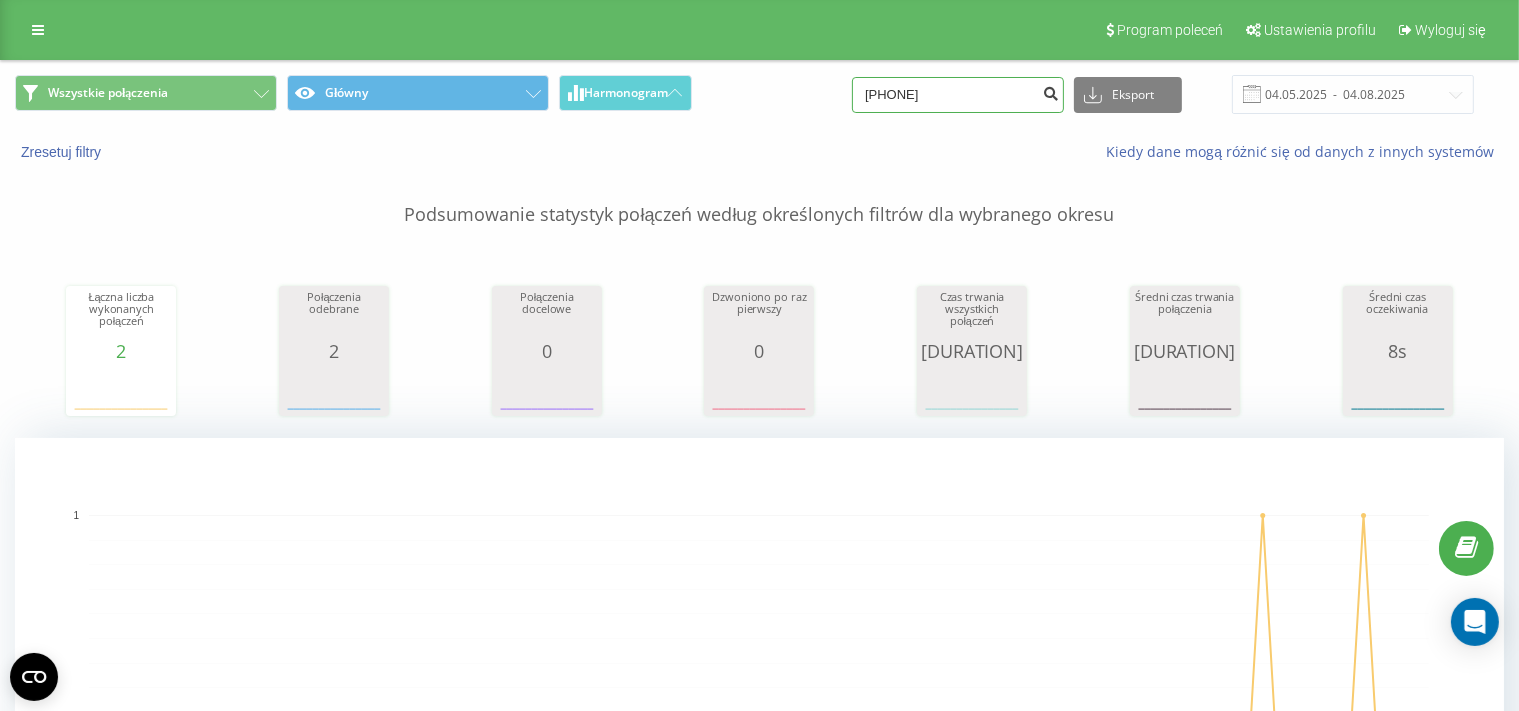type on "601330100" 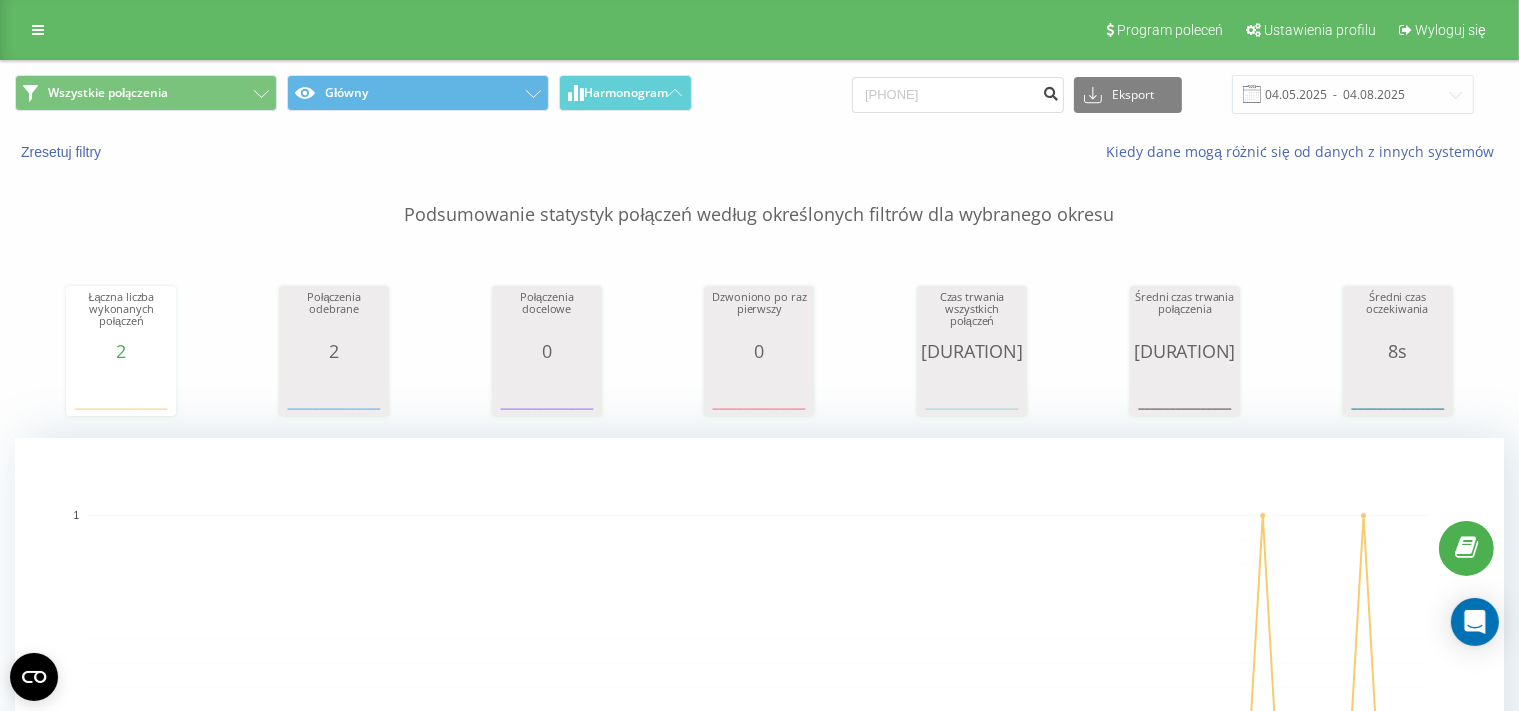 click at bounding box center (1050, 91) 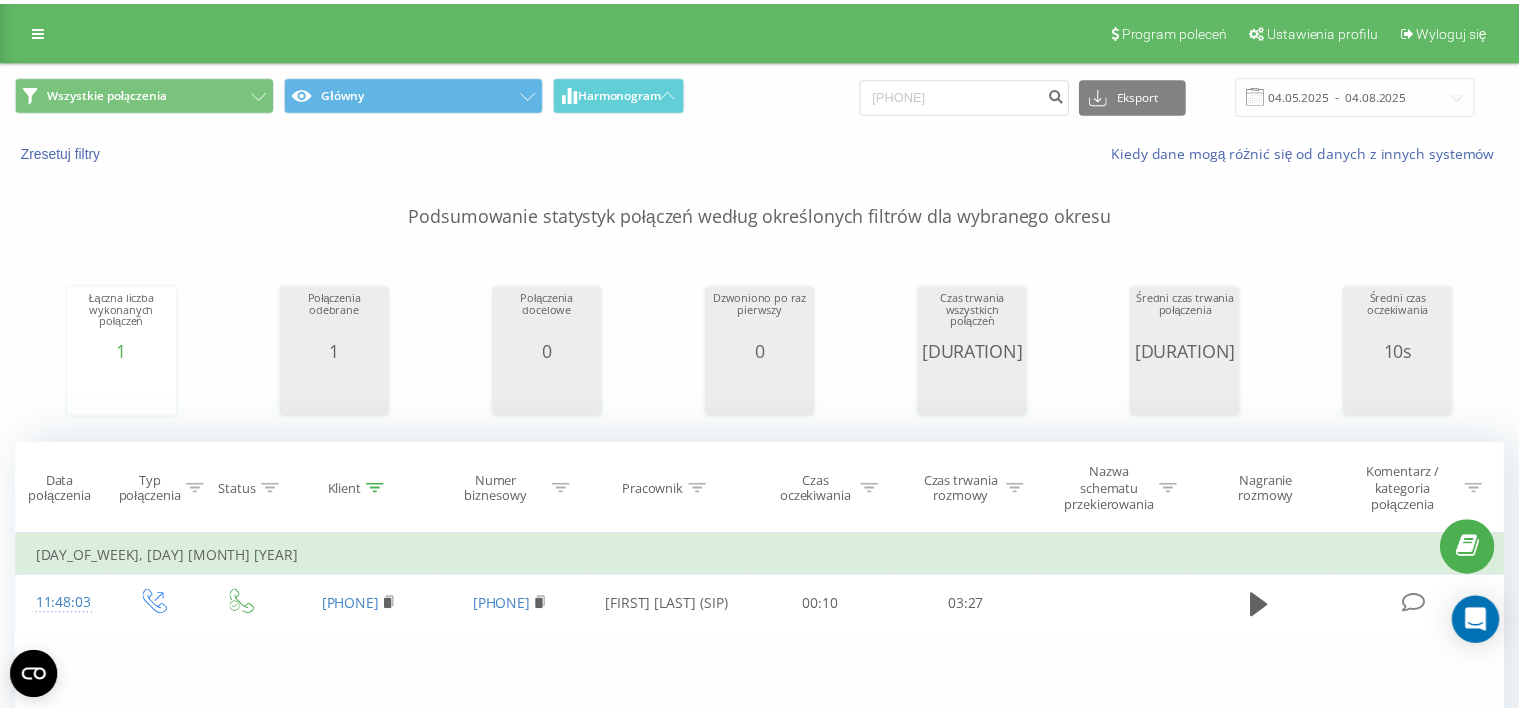 scroll, scrollTop: 0, scrollLeft: 0, axis: both 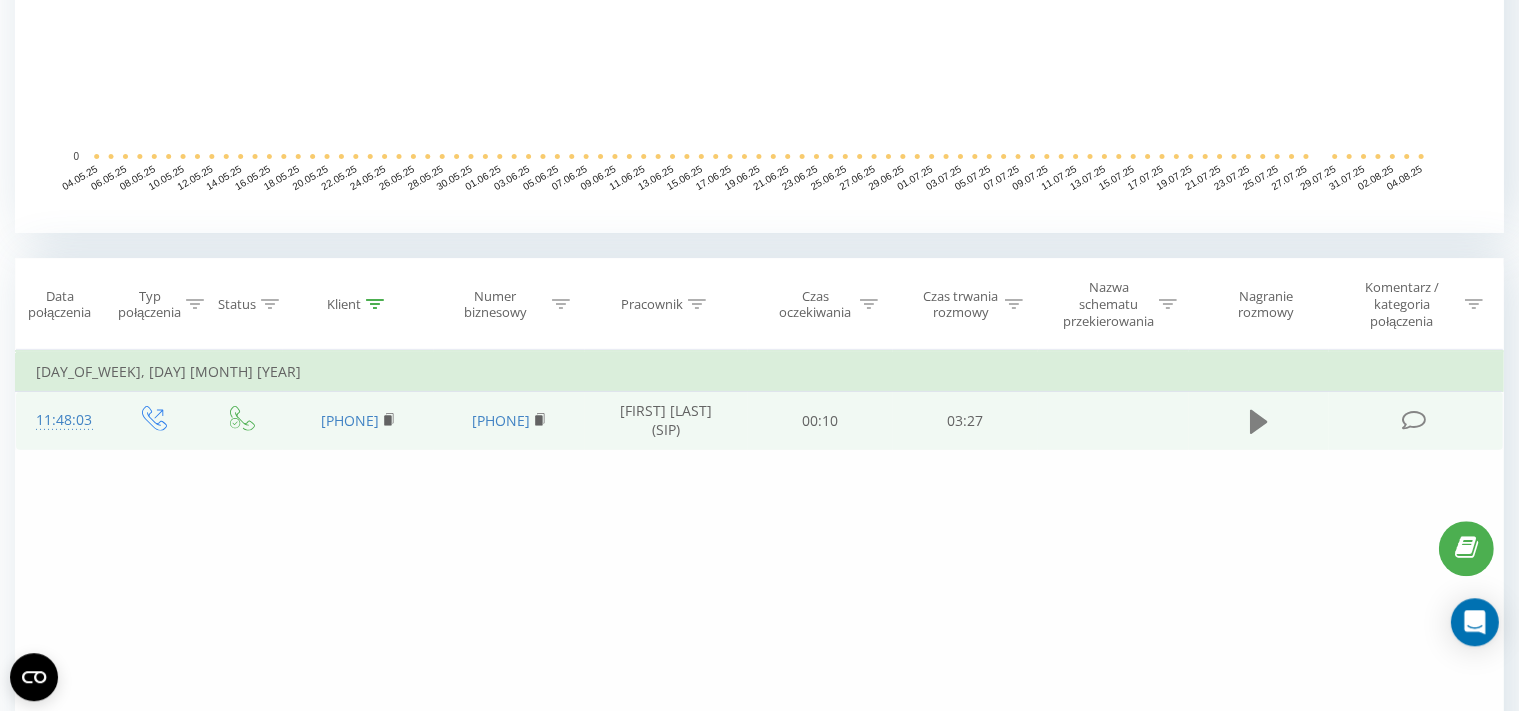 click 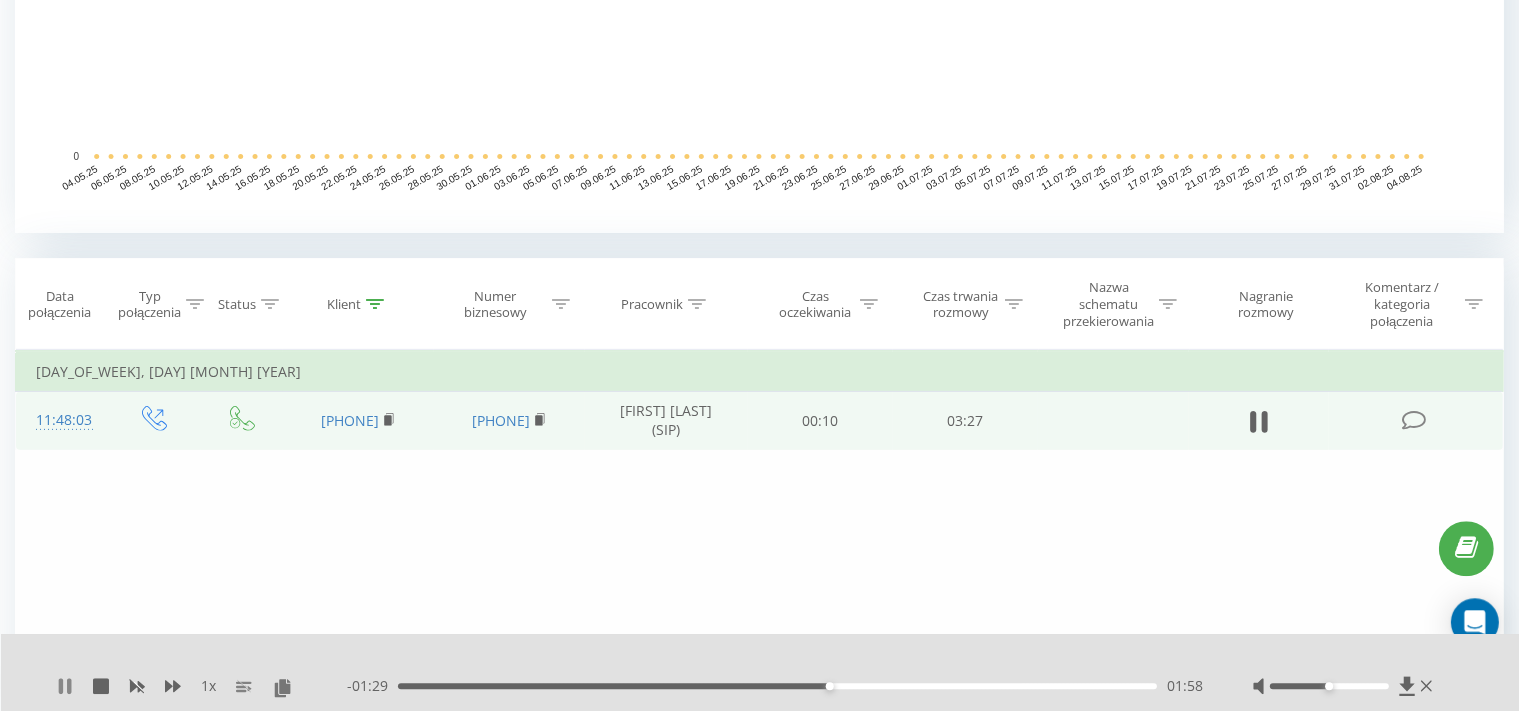 click 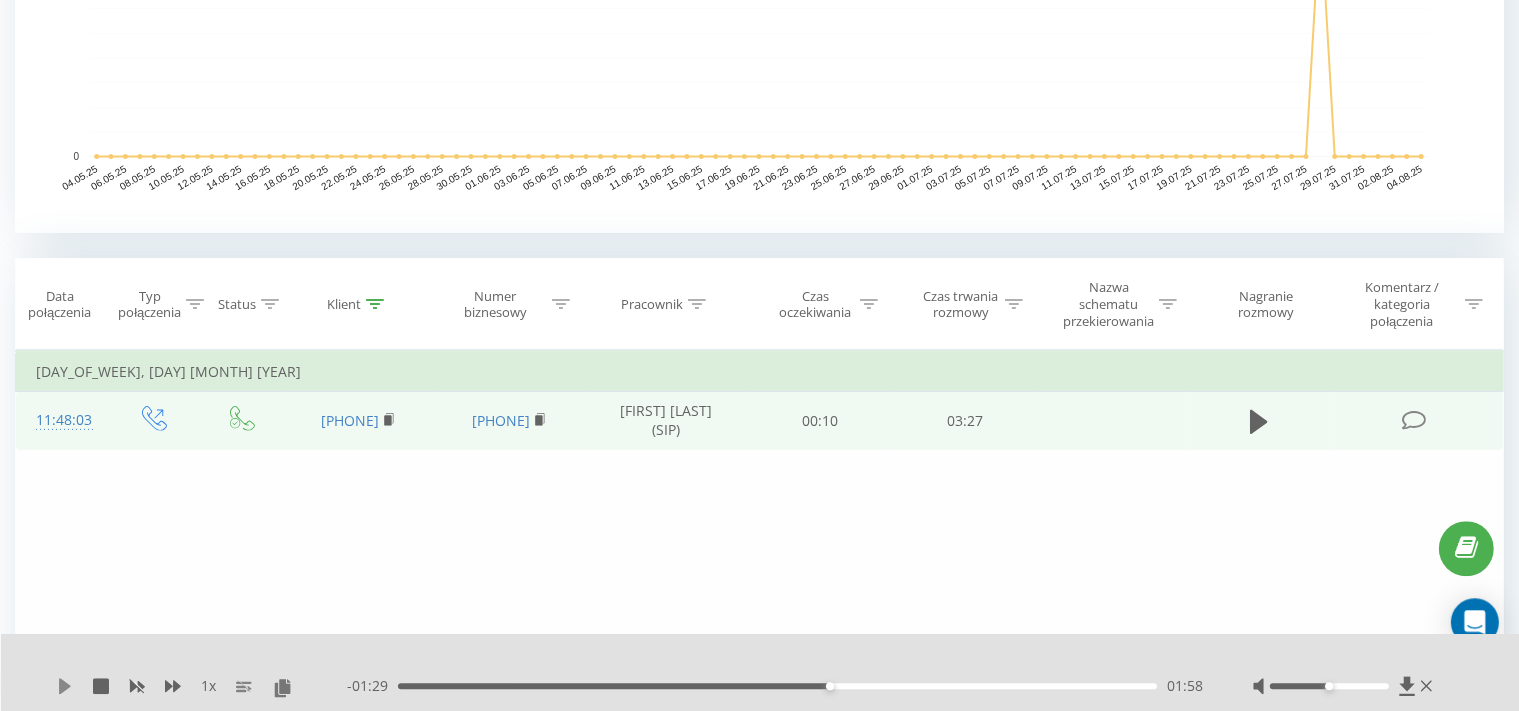 click 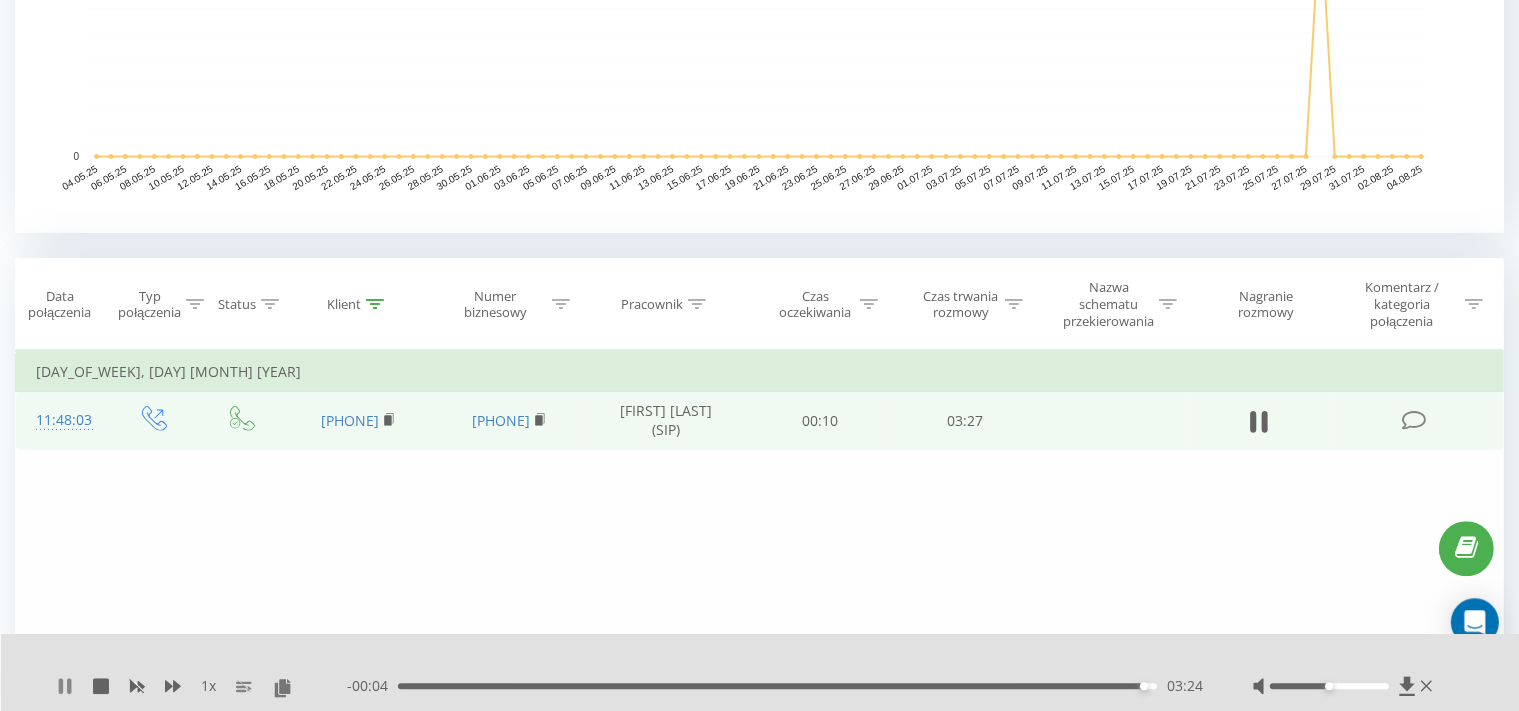 click 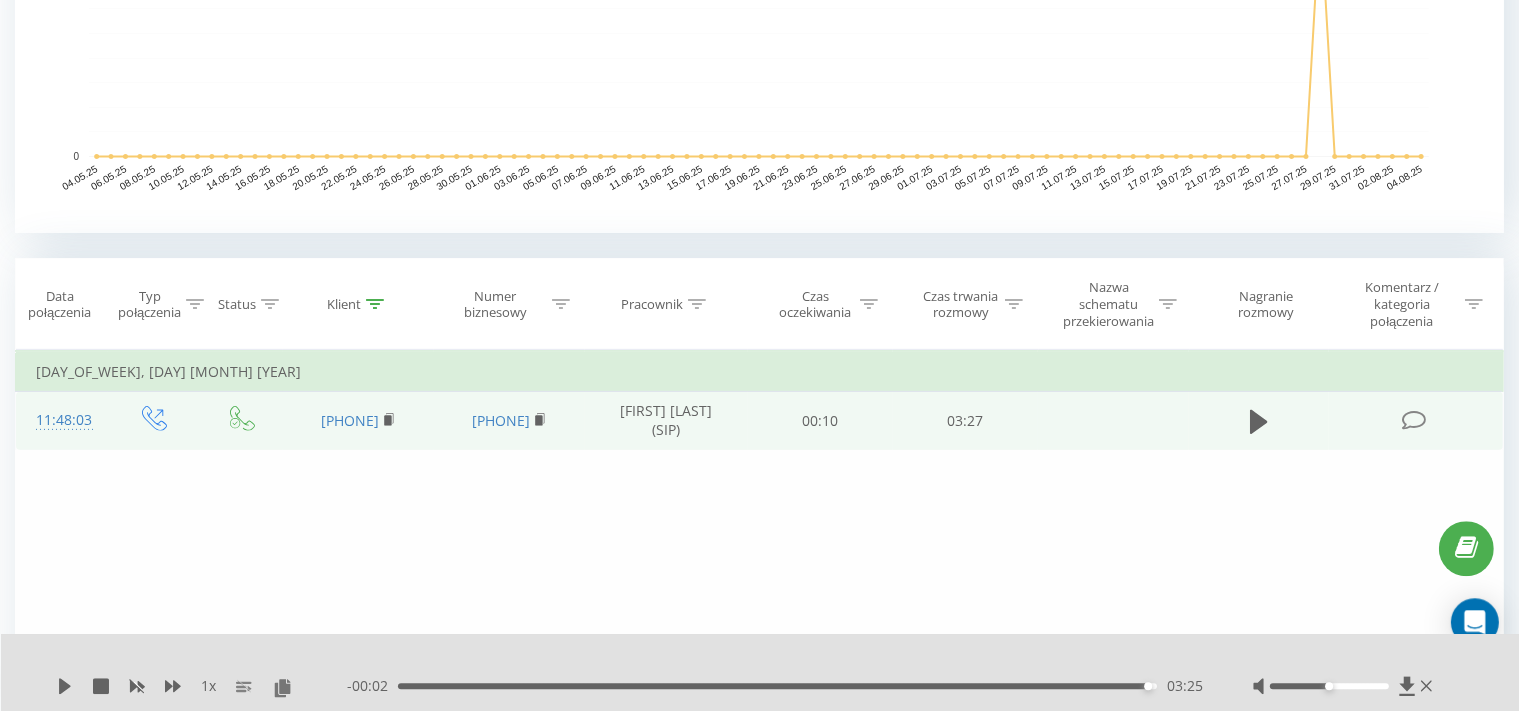 scroll, scrollTop: 0, scrollLeft: 0, axis: both 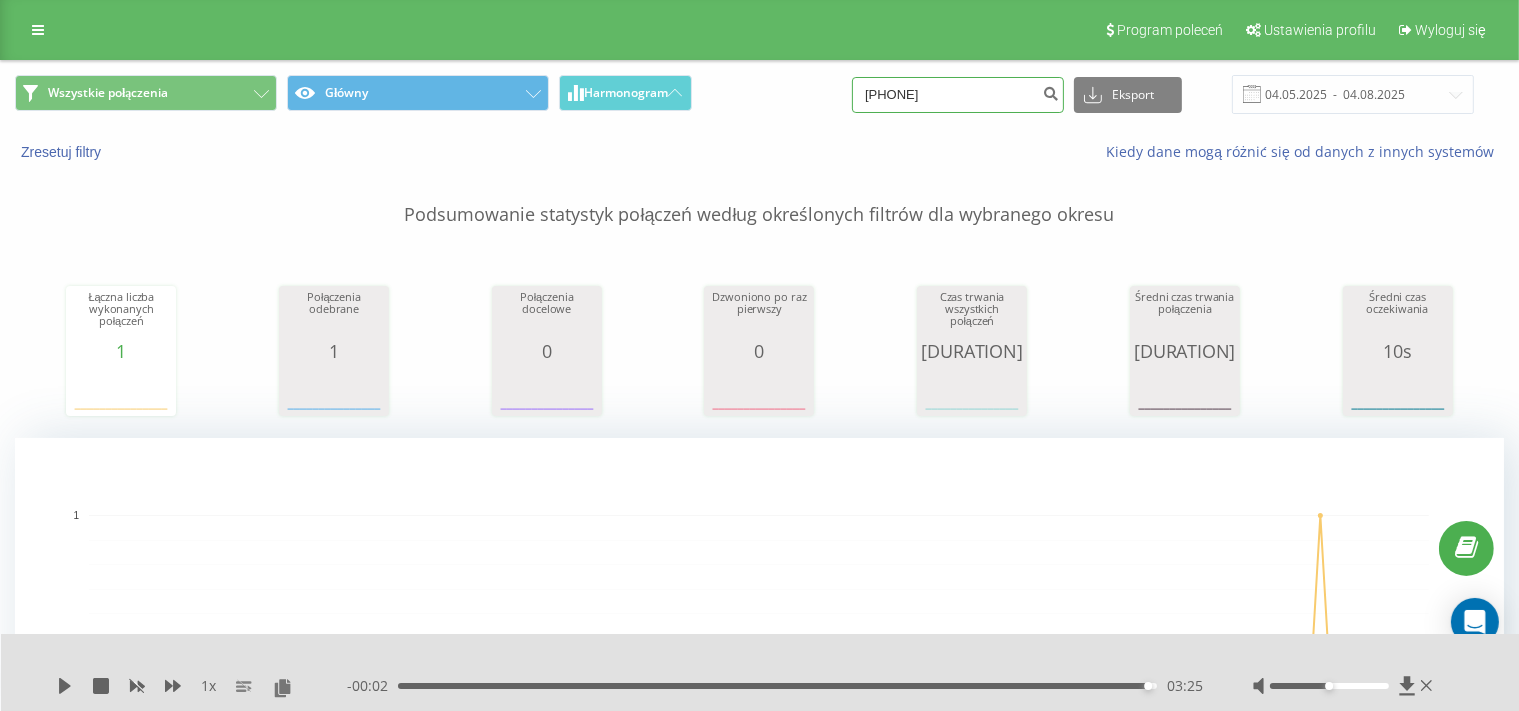click on "601330100" at bounding box center (958, 95) 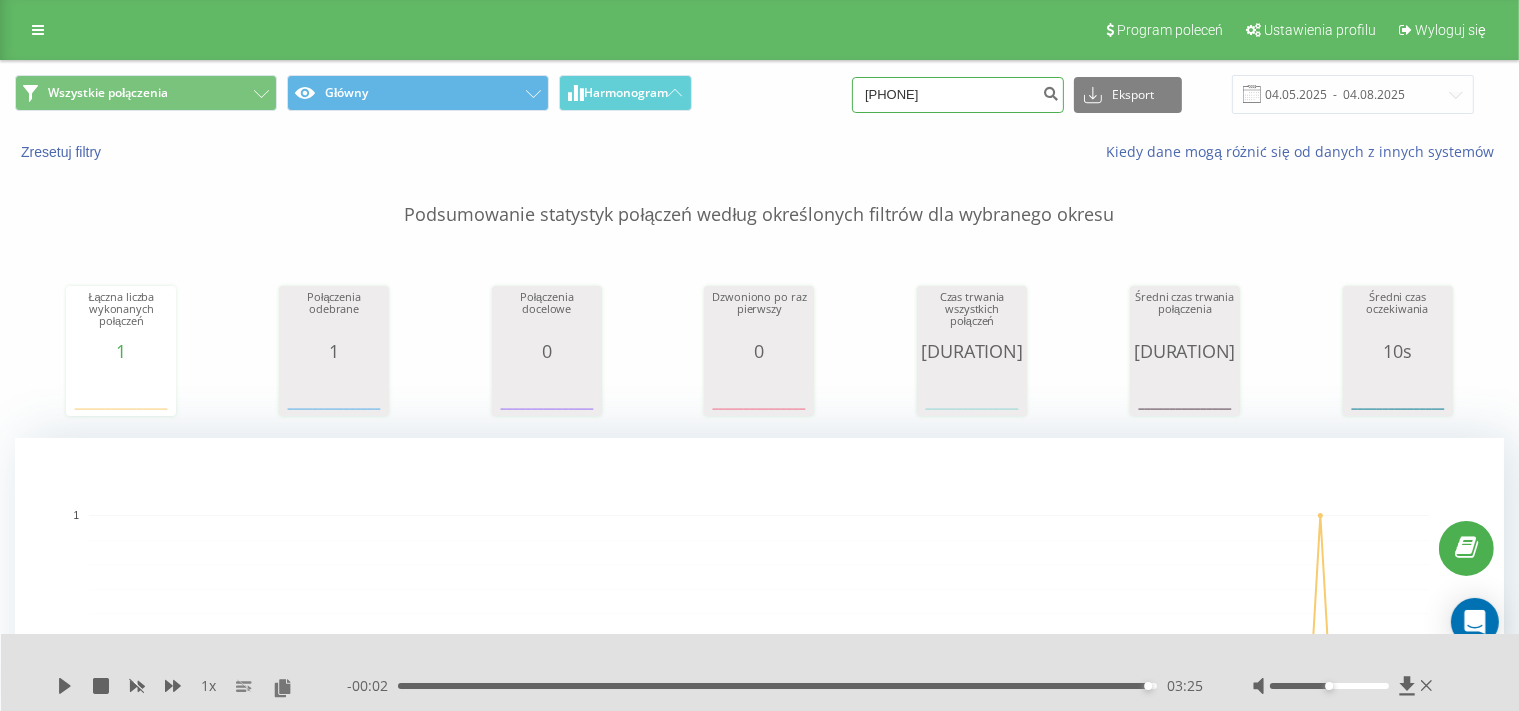 click on "601330100" at bounding box center [958, 95] 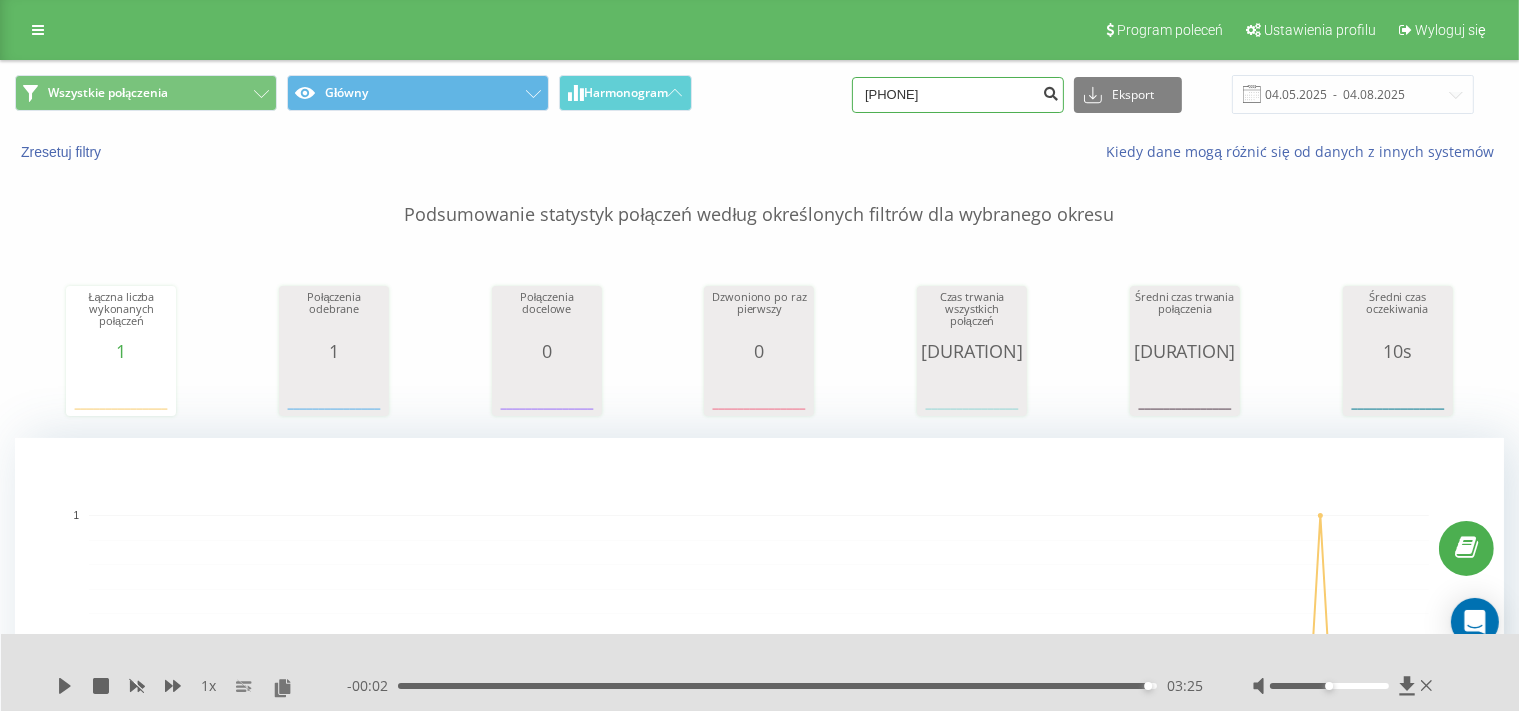 type on "730652252" 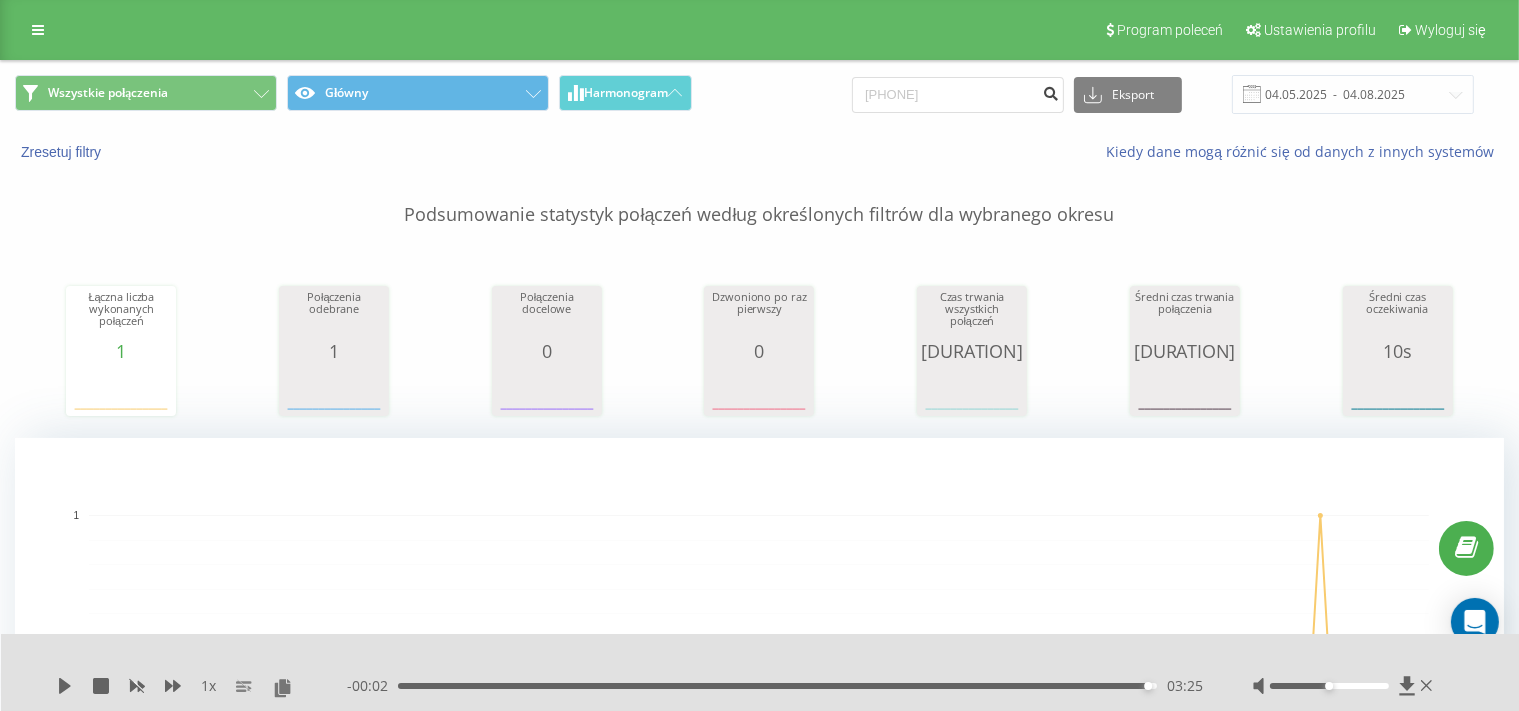 click at bounding box center [1050, 91] 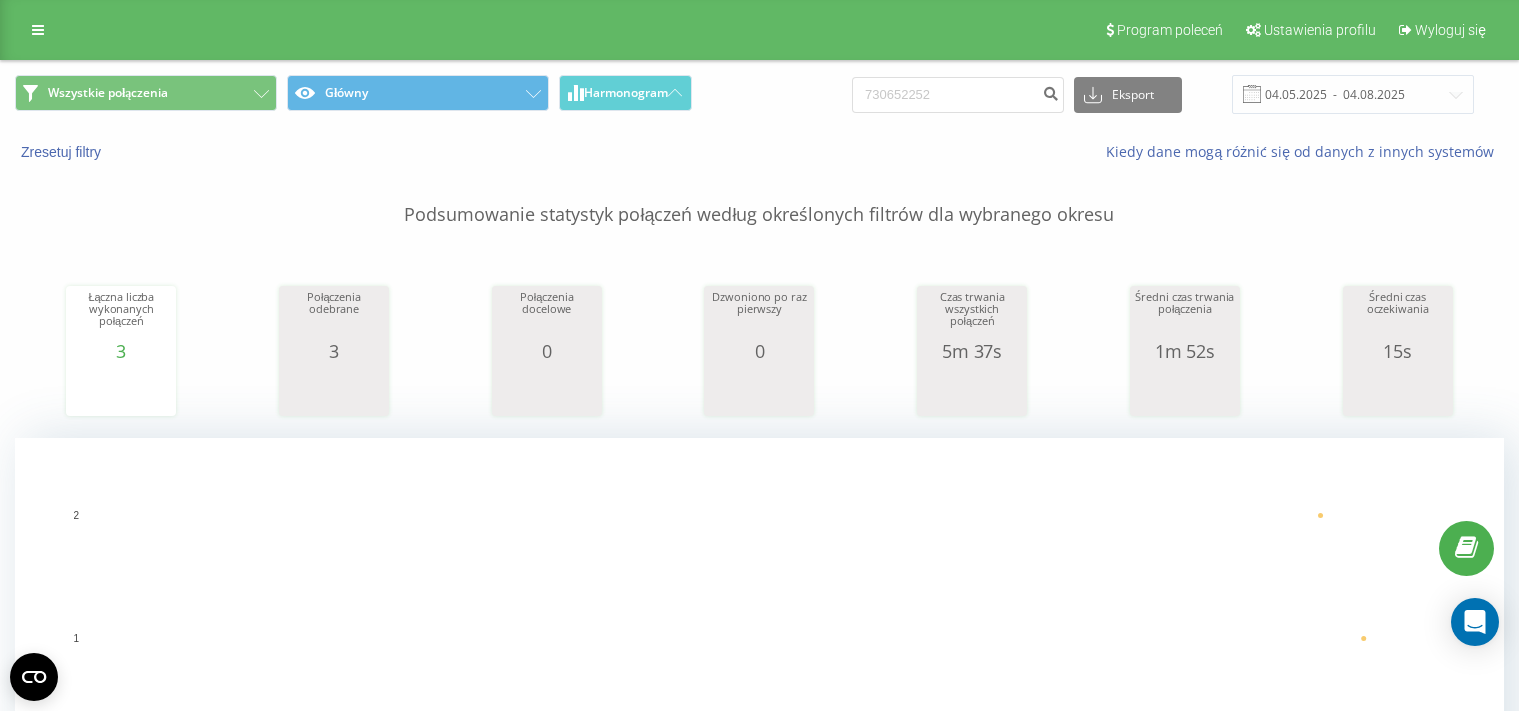 scroll, scrollTop: 0, scrollLeft: 0, axis: both 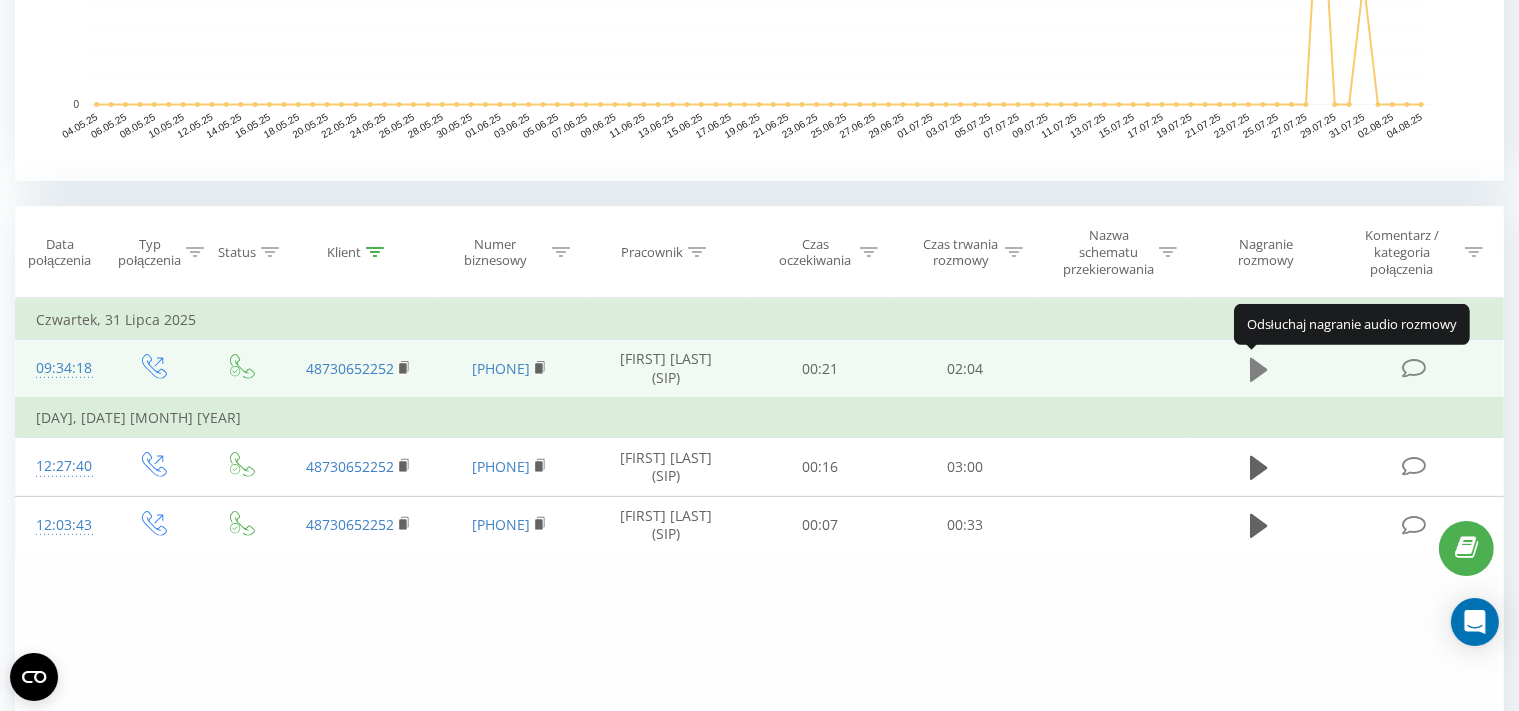 click 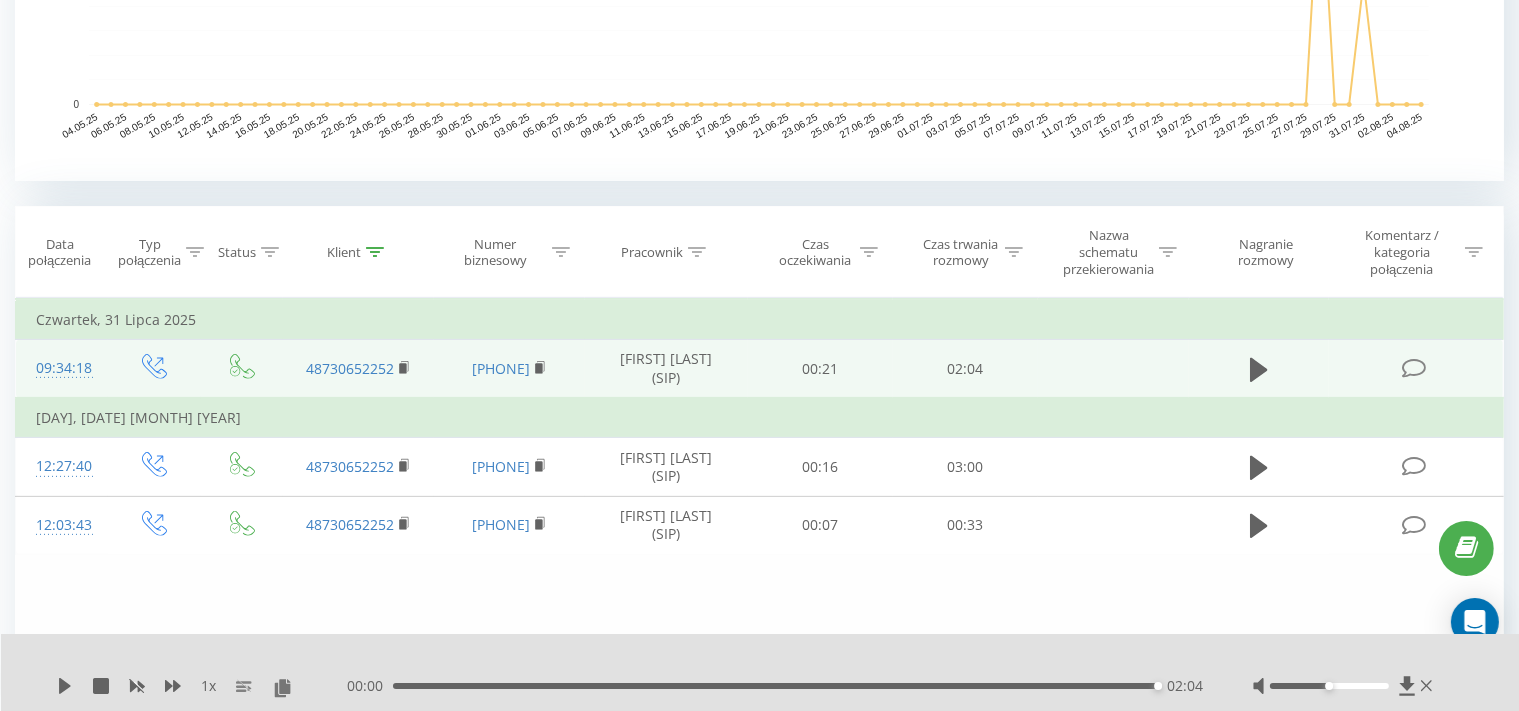 scroll, scrollTop: 0, scrollLeft: 0, axis: both 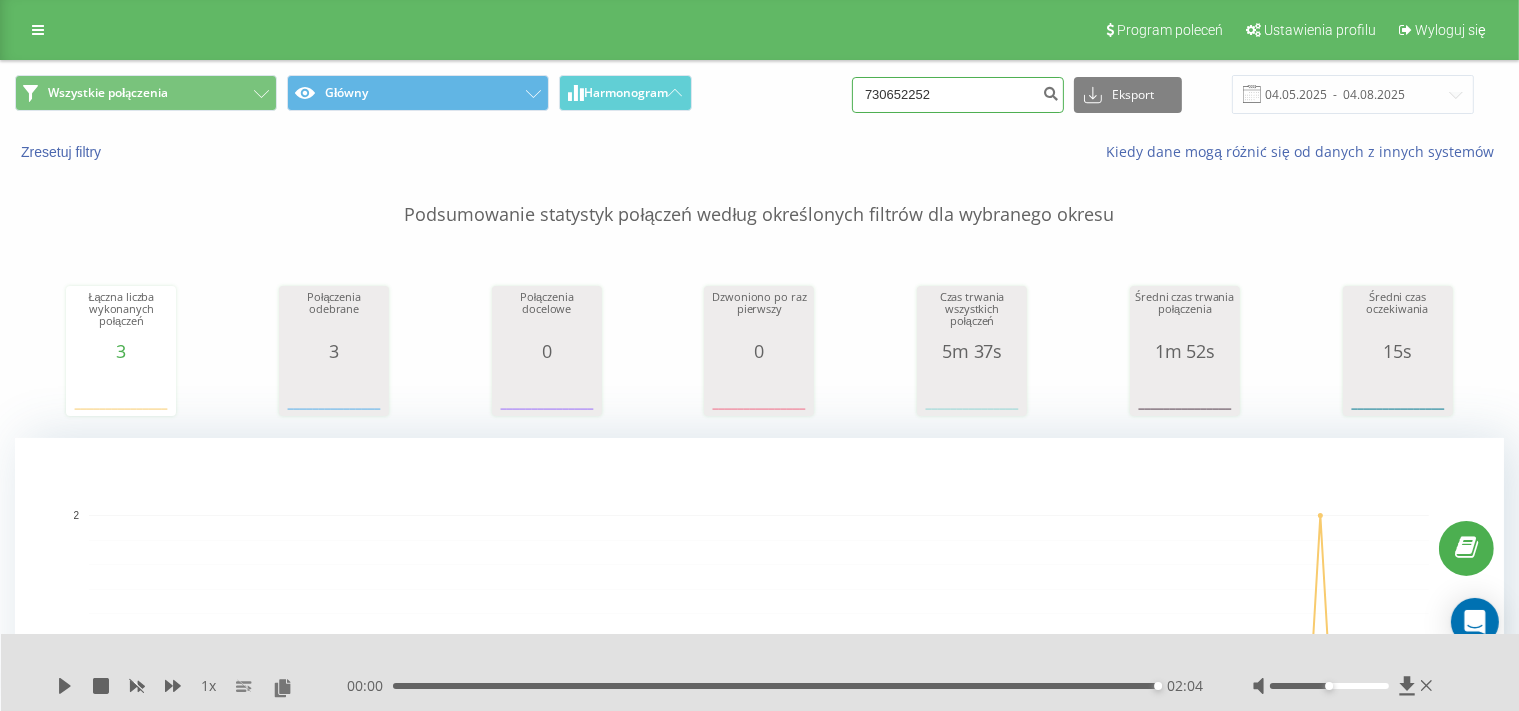 click on "730652252" at bounding box center (958, 95) 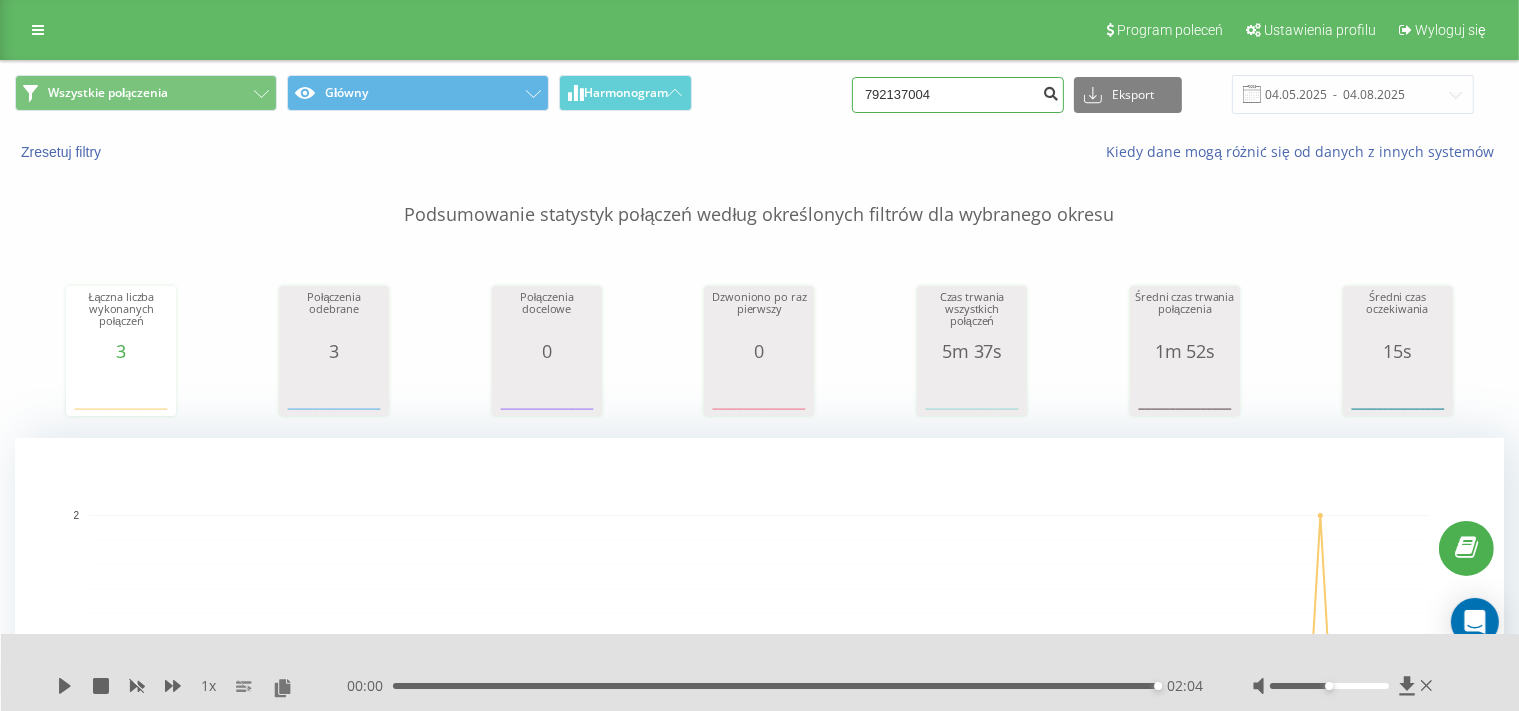 type on "792137004" 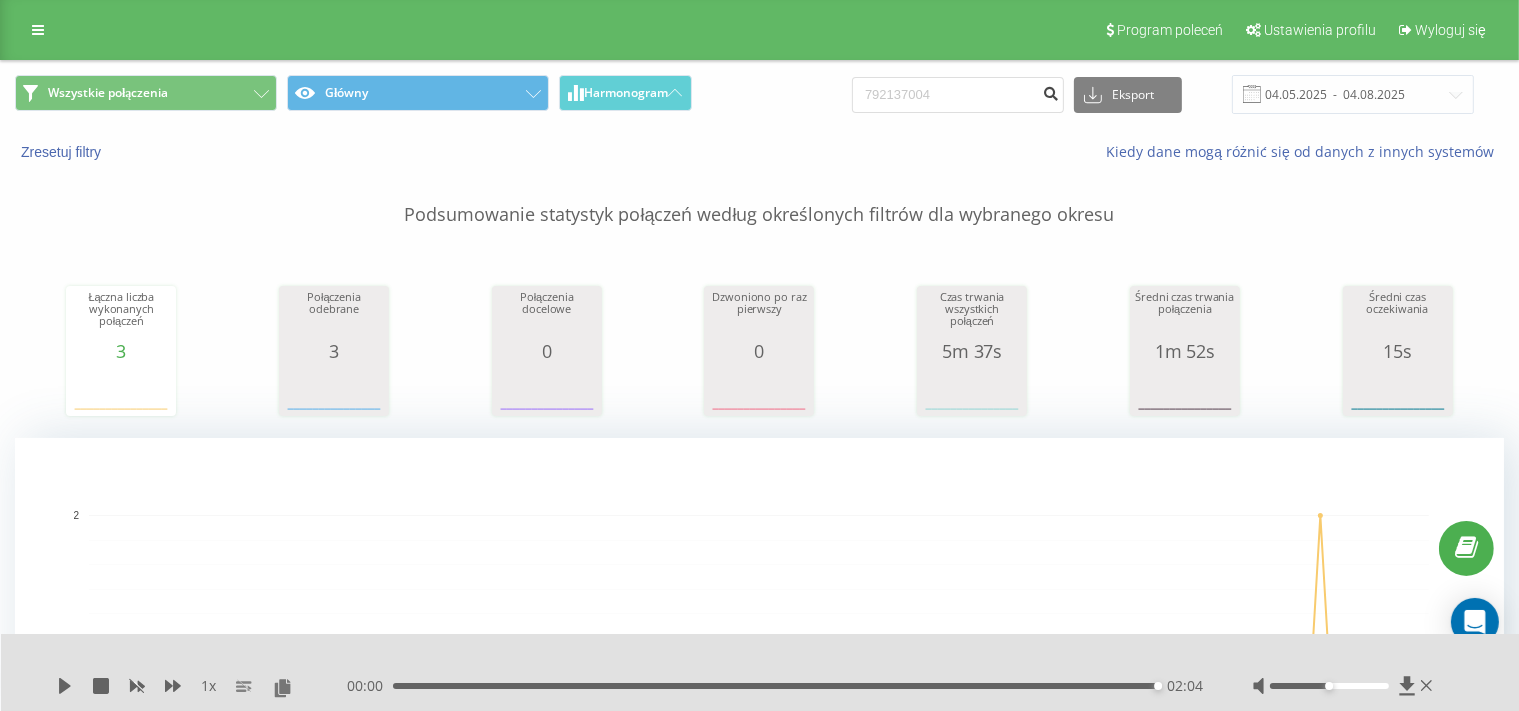 click at bounding box center (1050, 91) 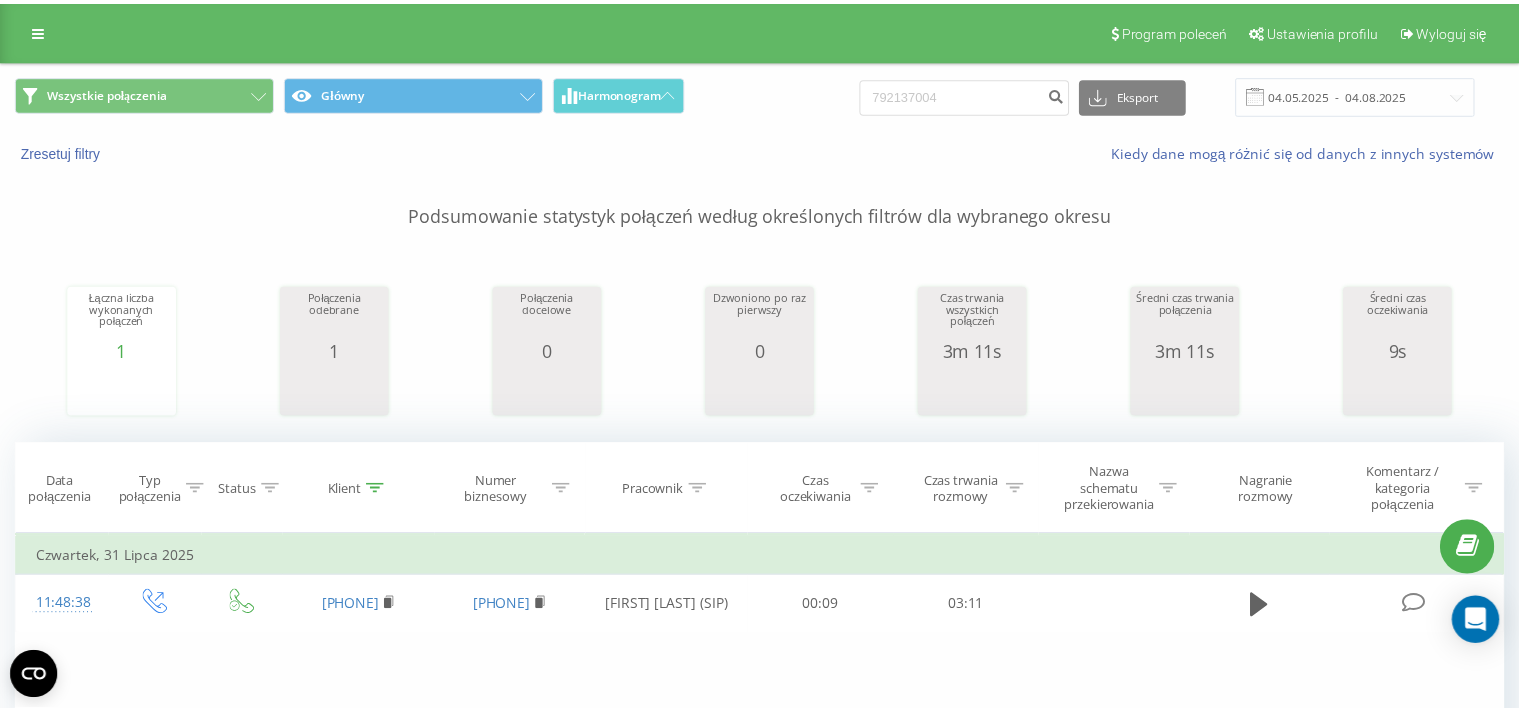 scroll, scrollTop: 0, scrollLeft: 0, axis: both 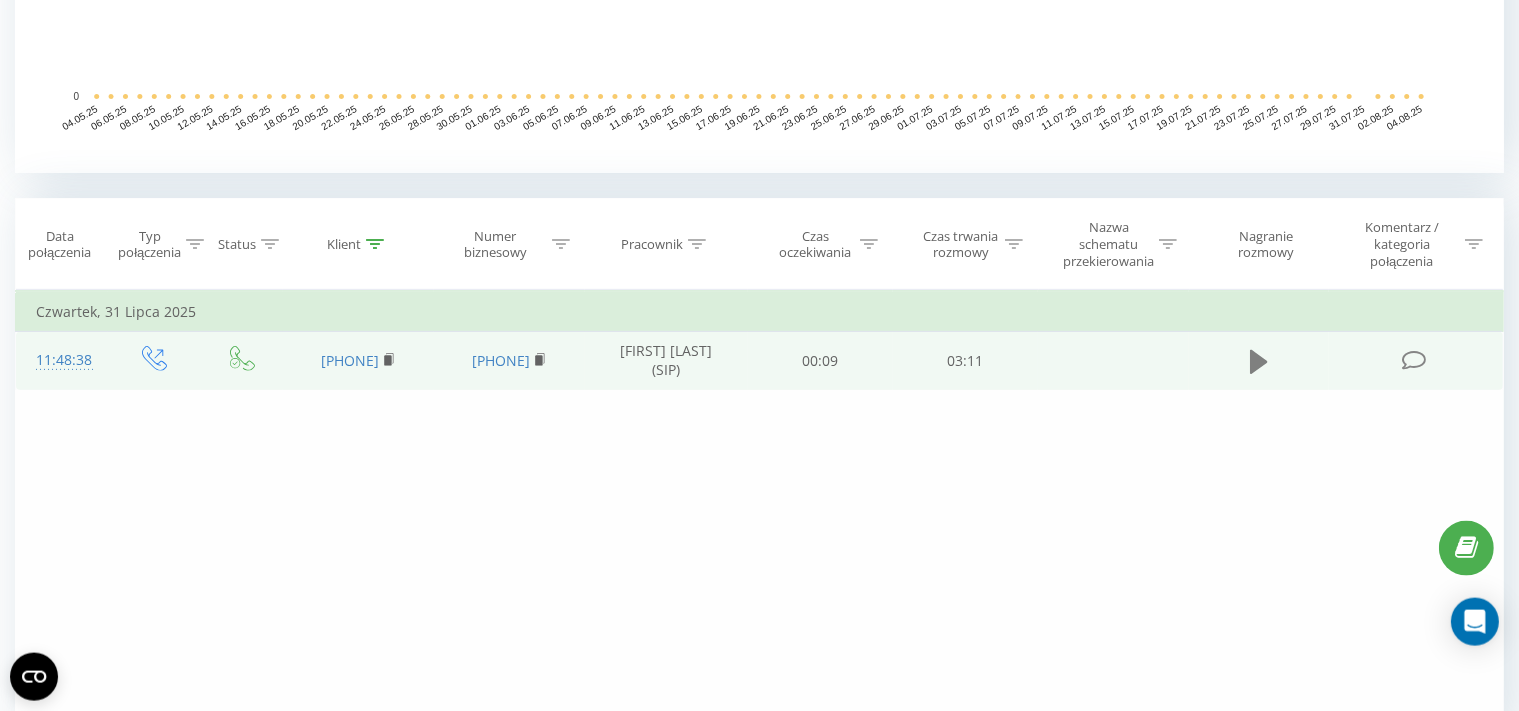 click 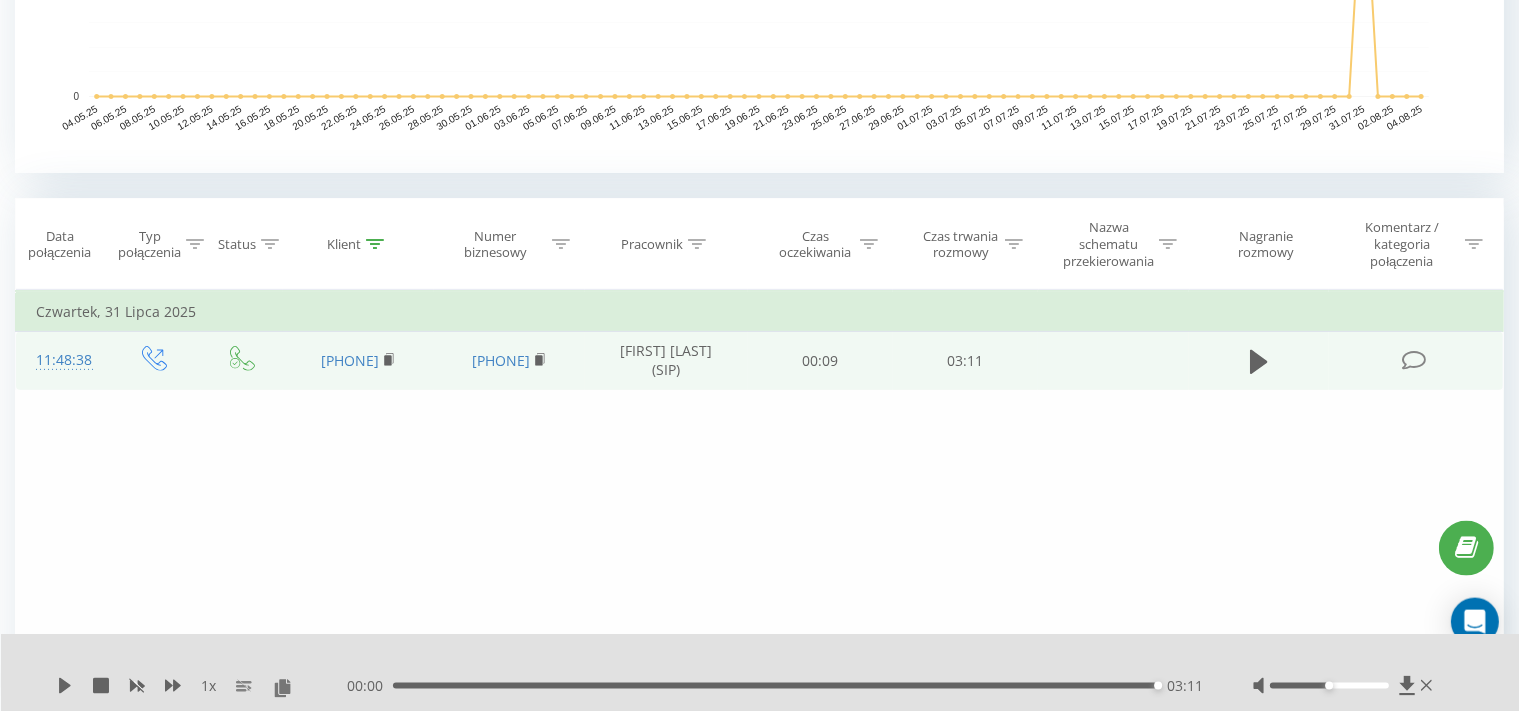 scroll, scrollTop: 0, scrollLeft: 0, axis: both 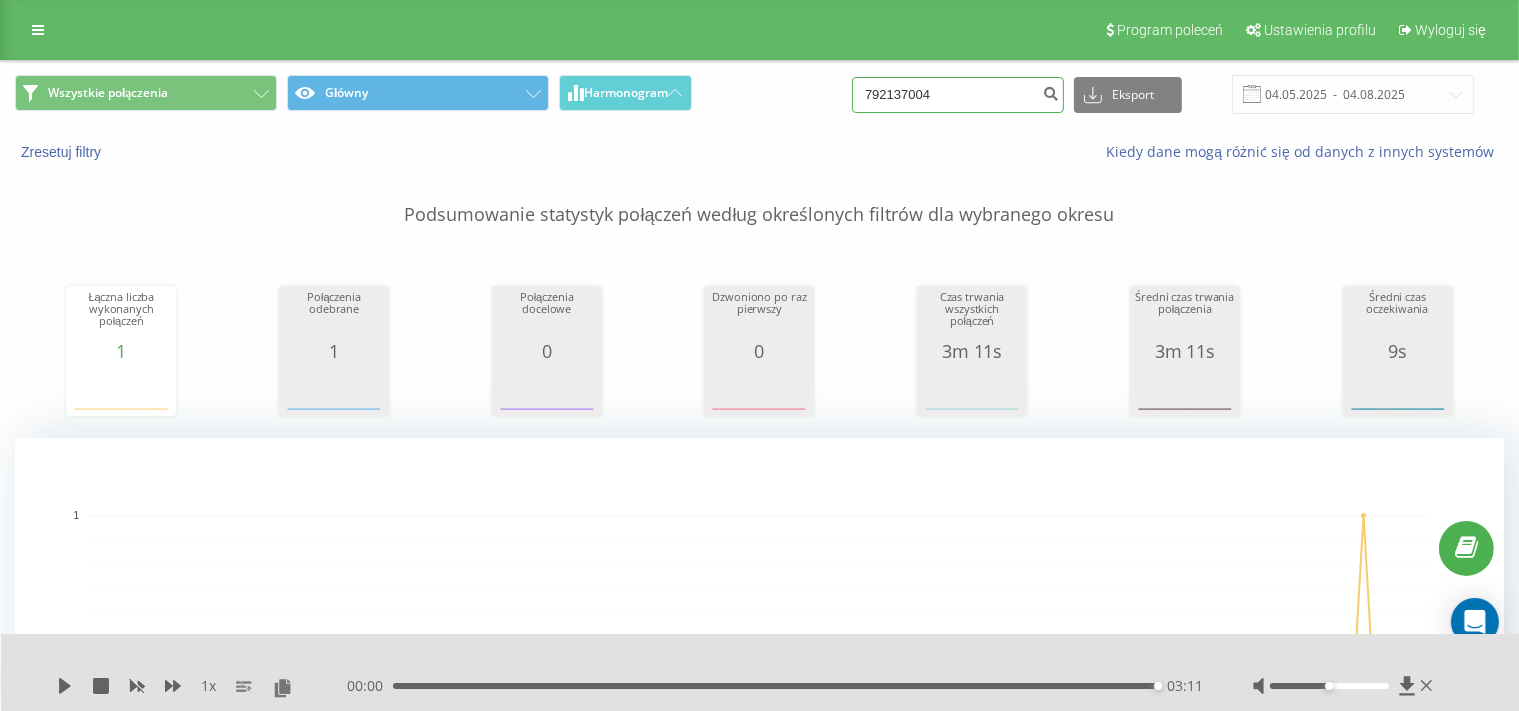 click on "792137004" at bounding box center [958, 95] 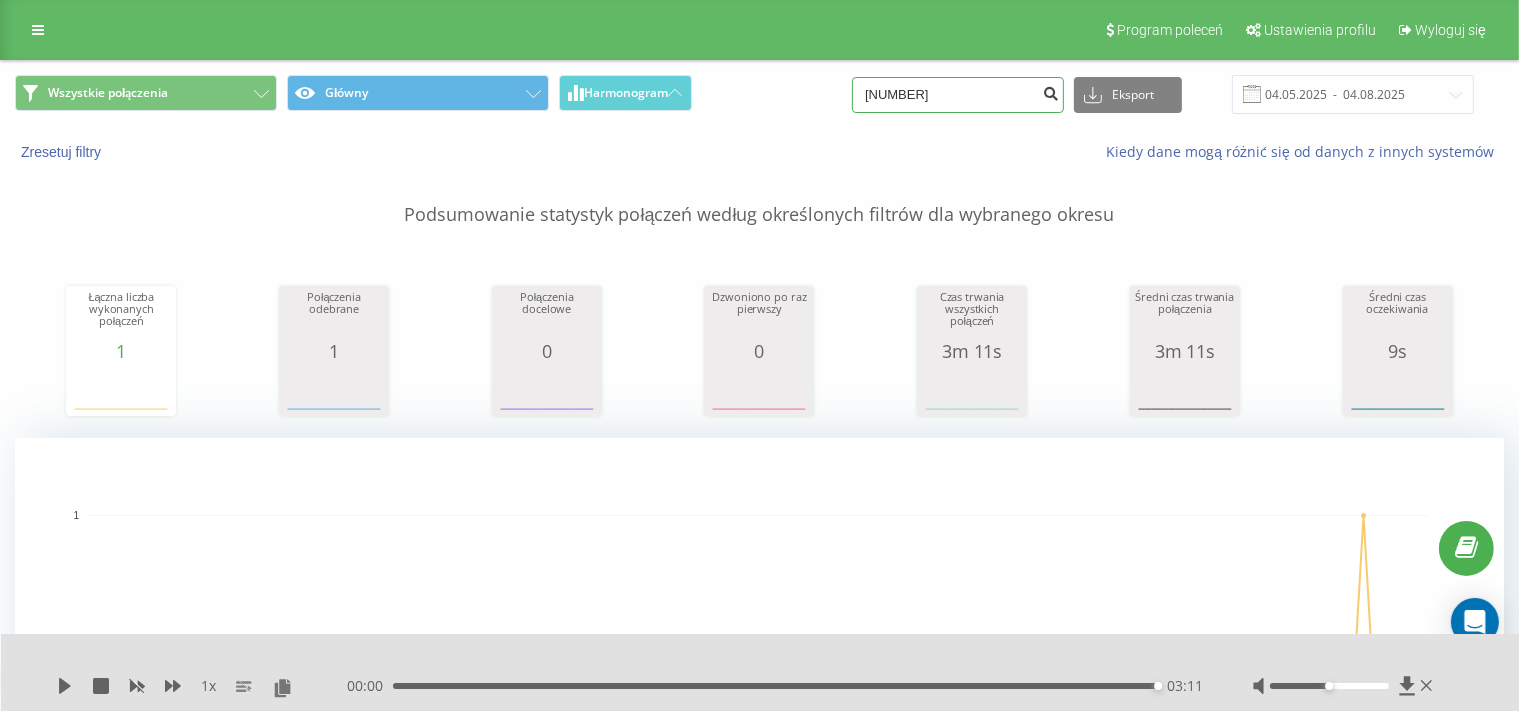 type on "[NUMBER]" 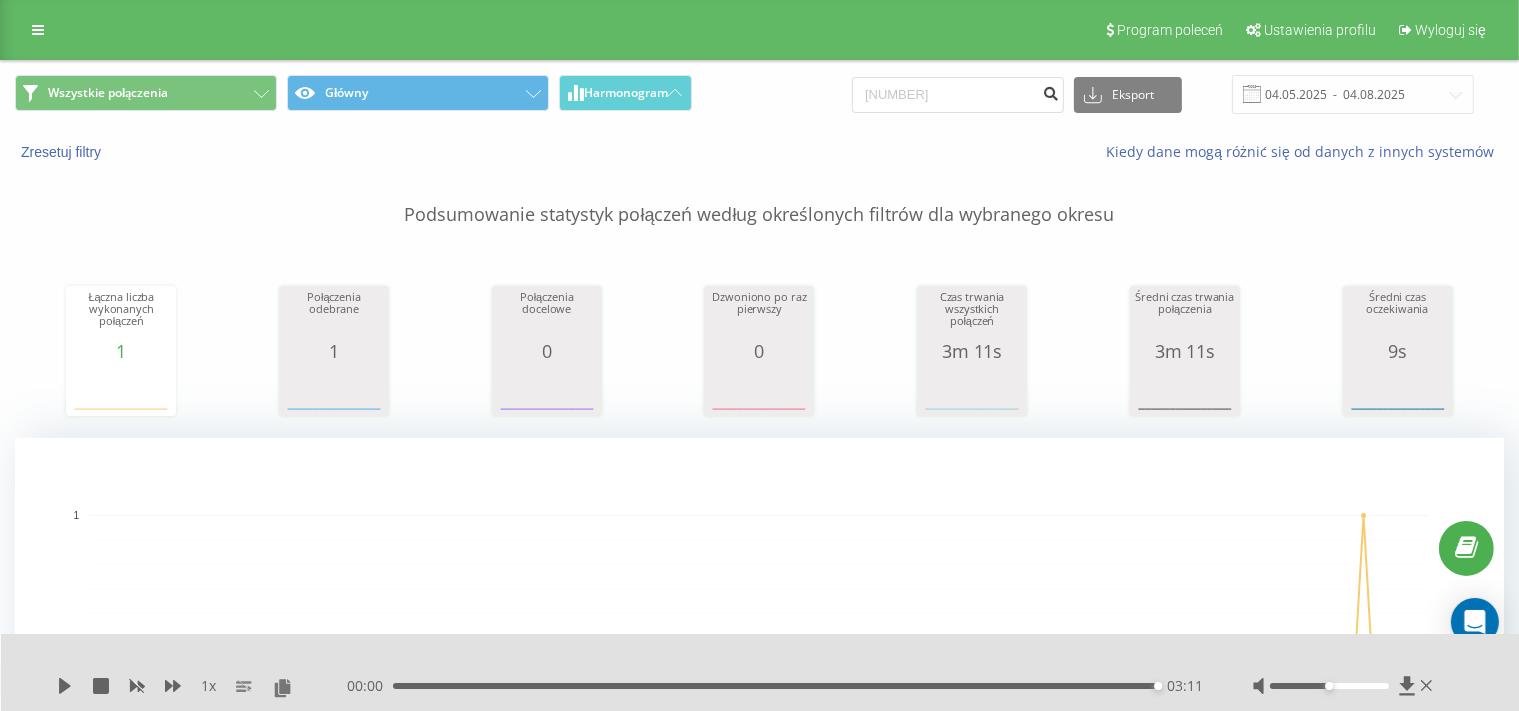 click at bounding box center [1050, 91] 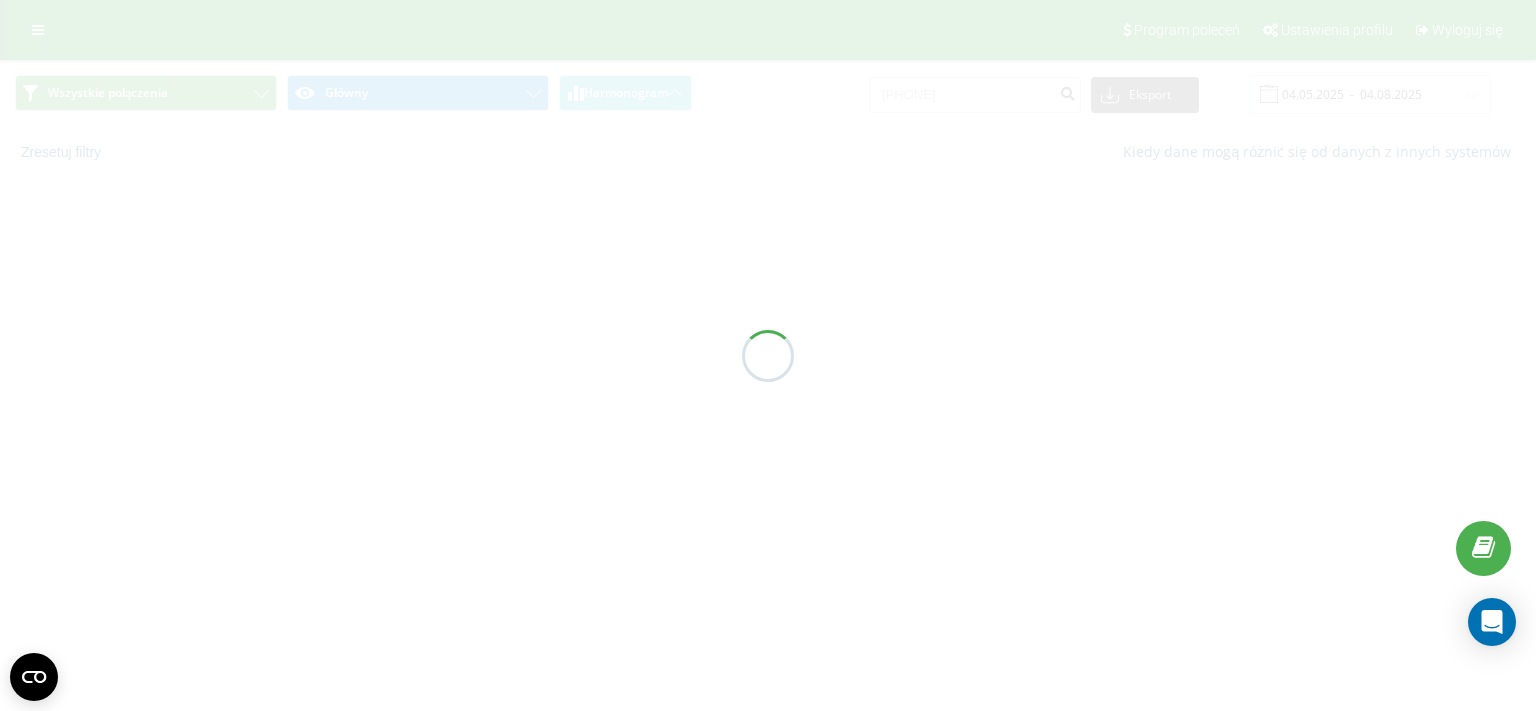scroll, scrollTop: 0, scrollLeft: 0, axis: both 